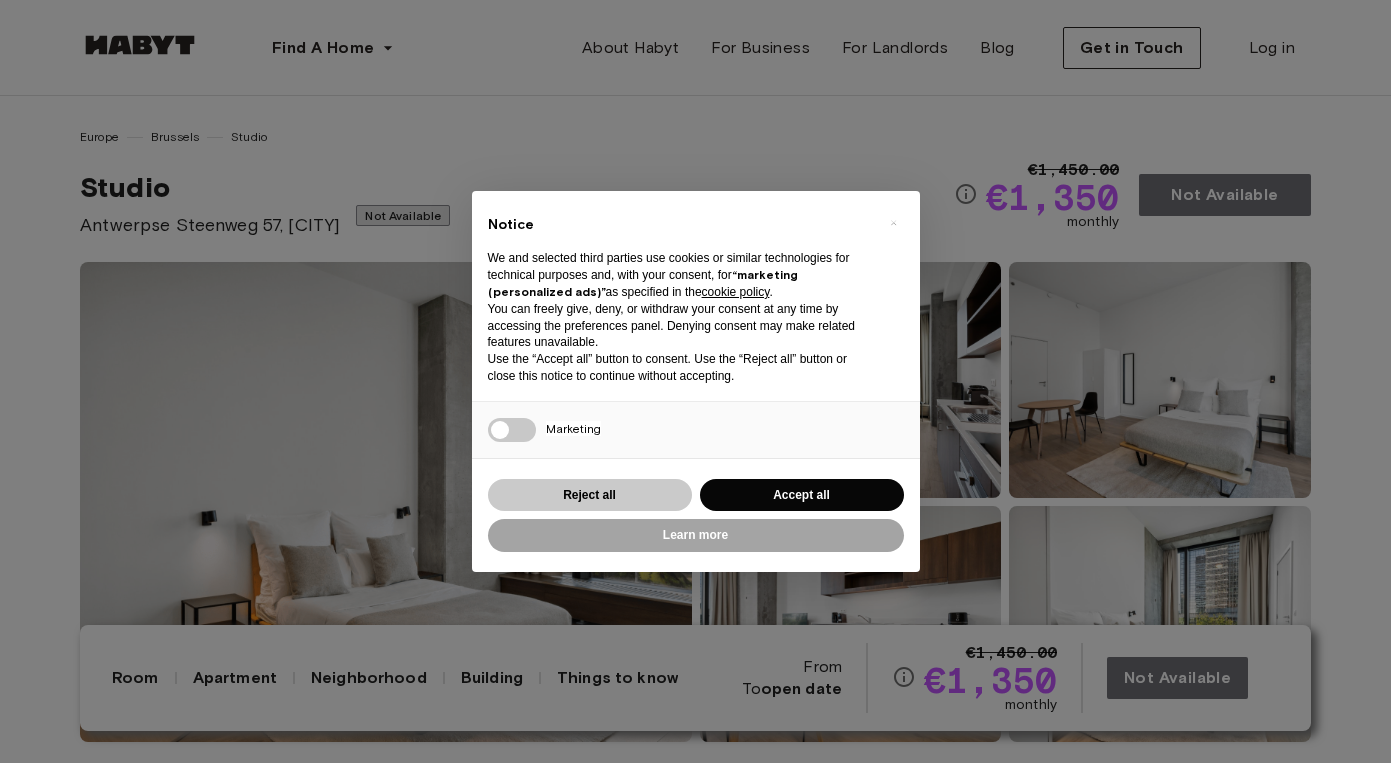 scroll, scrollTop: 0, scrollLeft: 0, axis: both 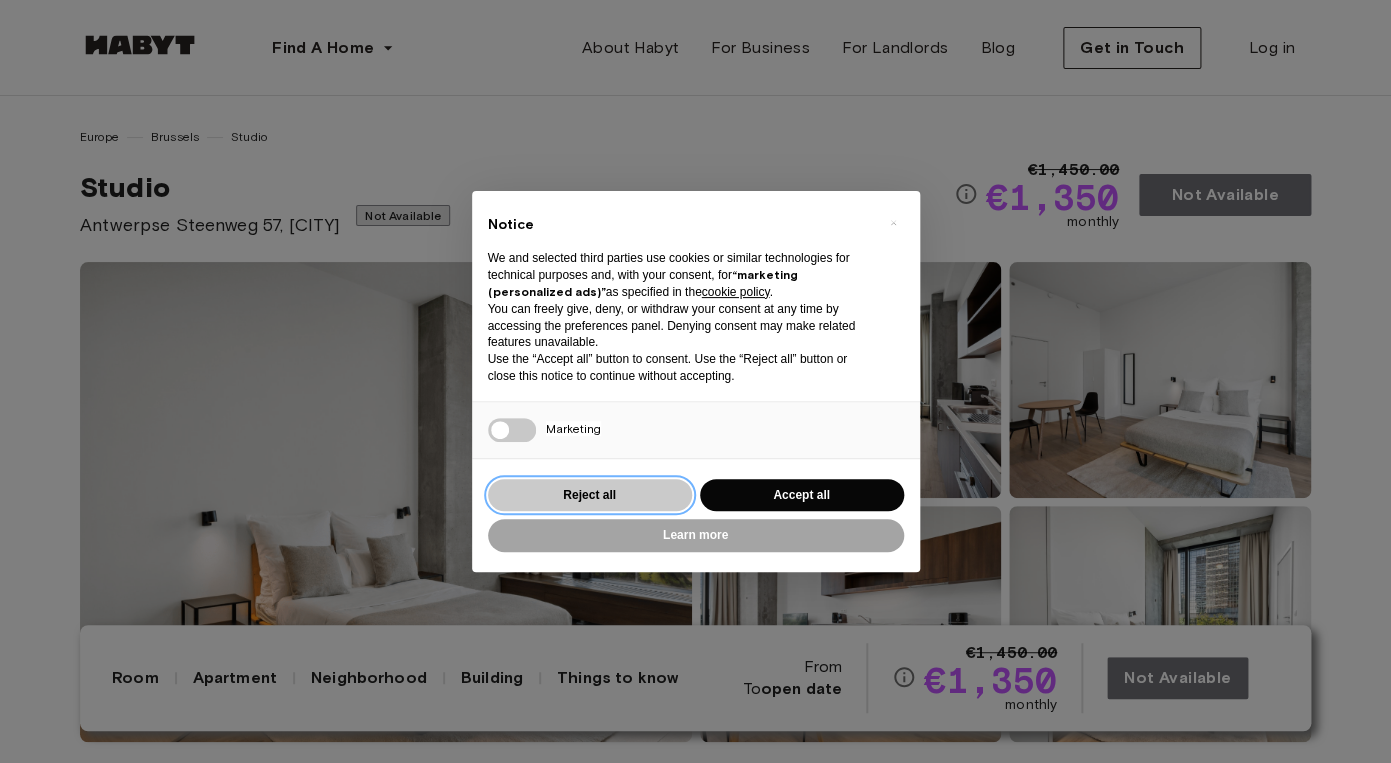 click on "Reject all" at bounding box center [590, 495] 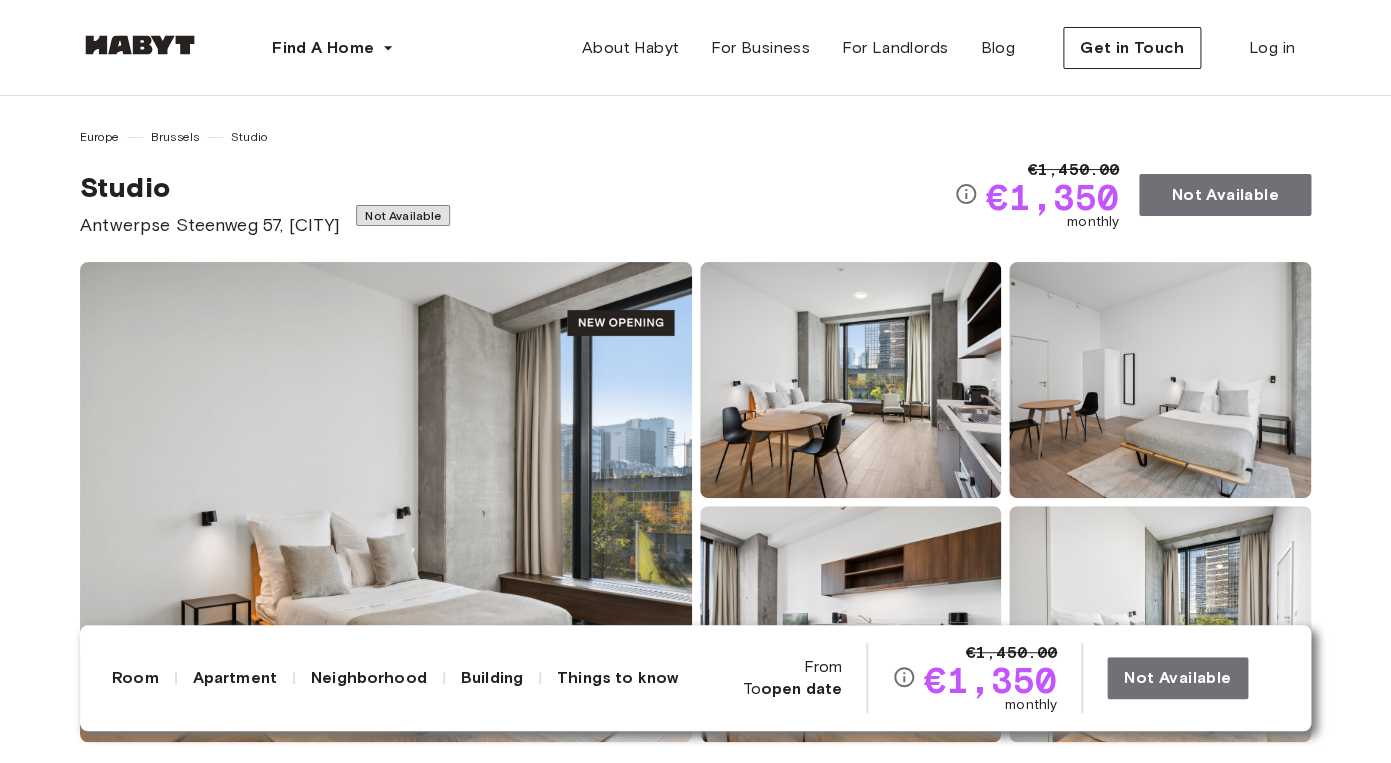 click at bounding box center [140, 45] 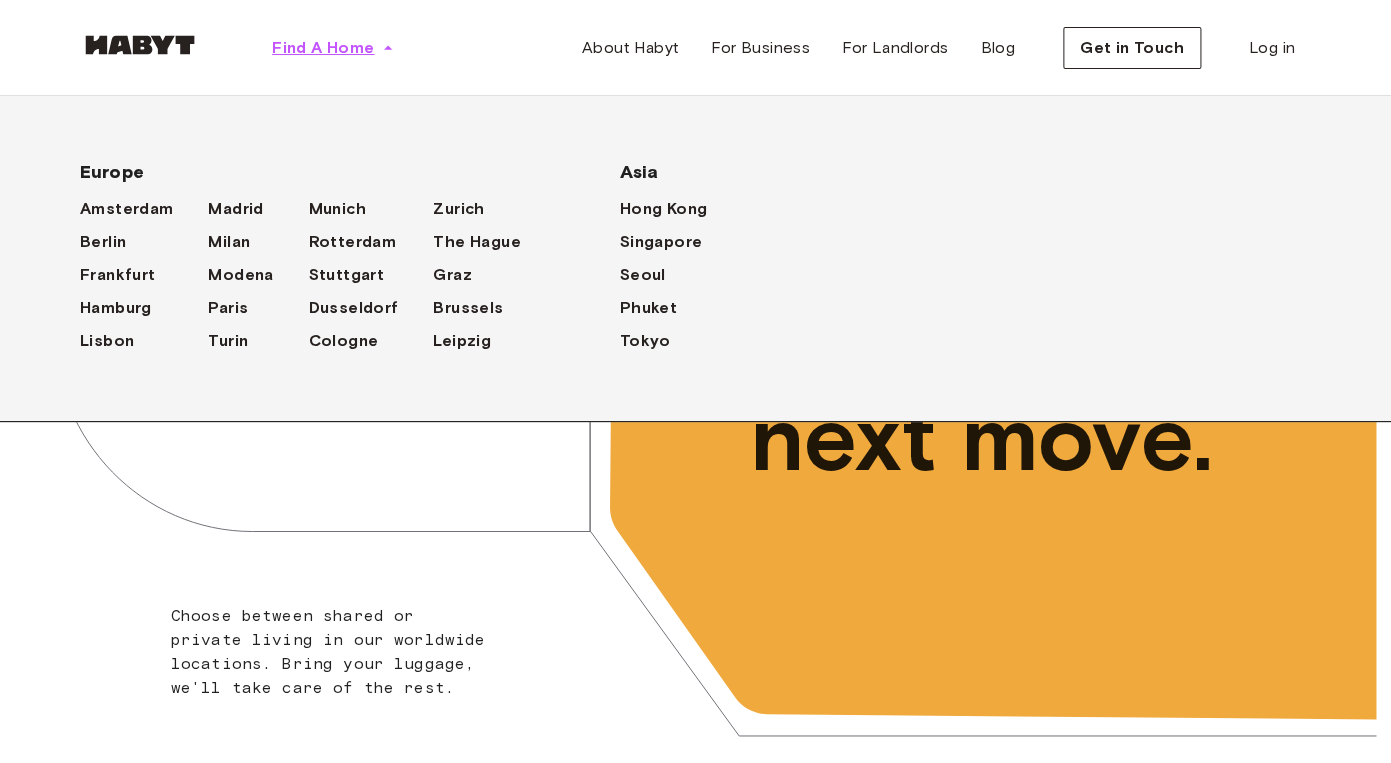 click on "Find A Home" at bounding box center [333, 48] 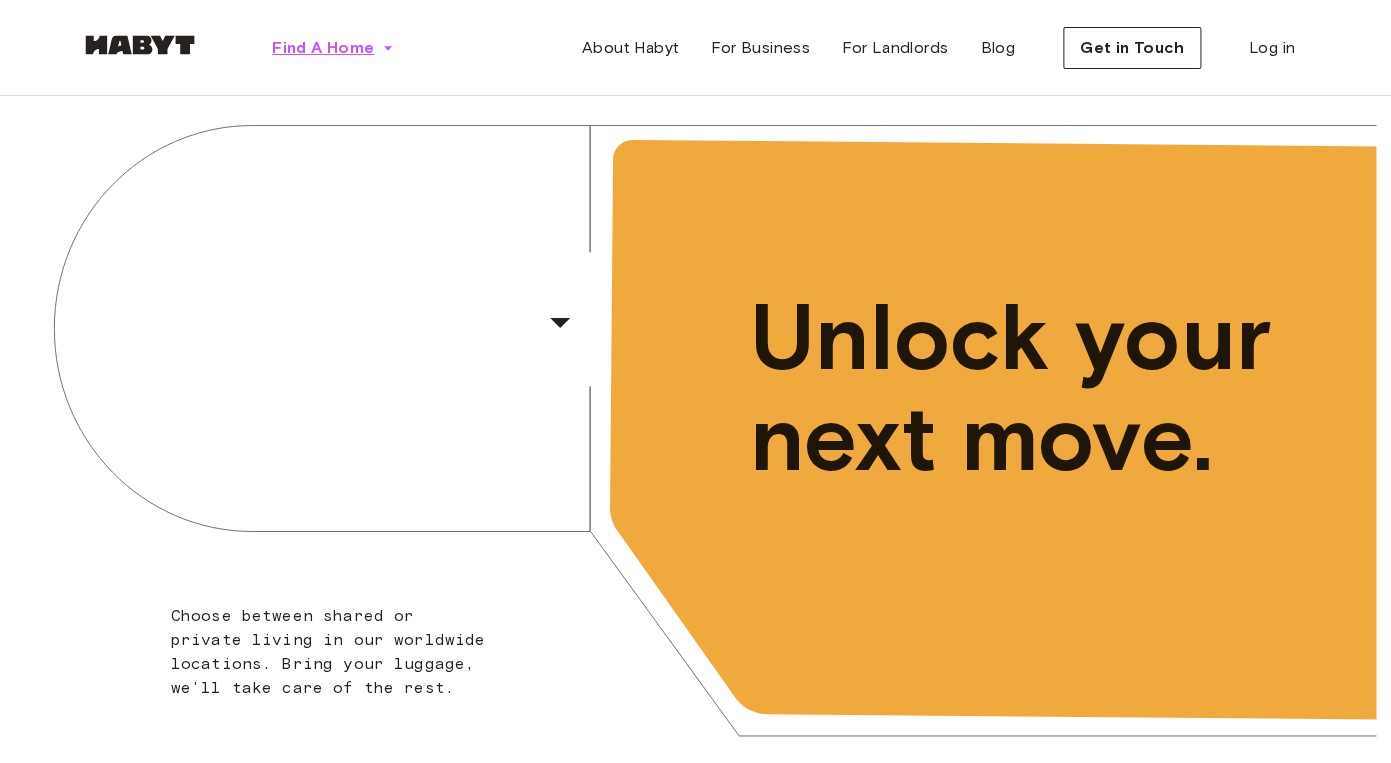 click on "Find A Home" at bounding box center [333, 48] 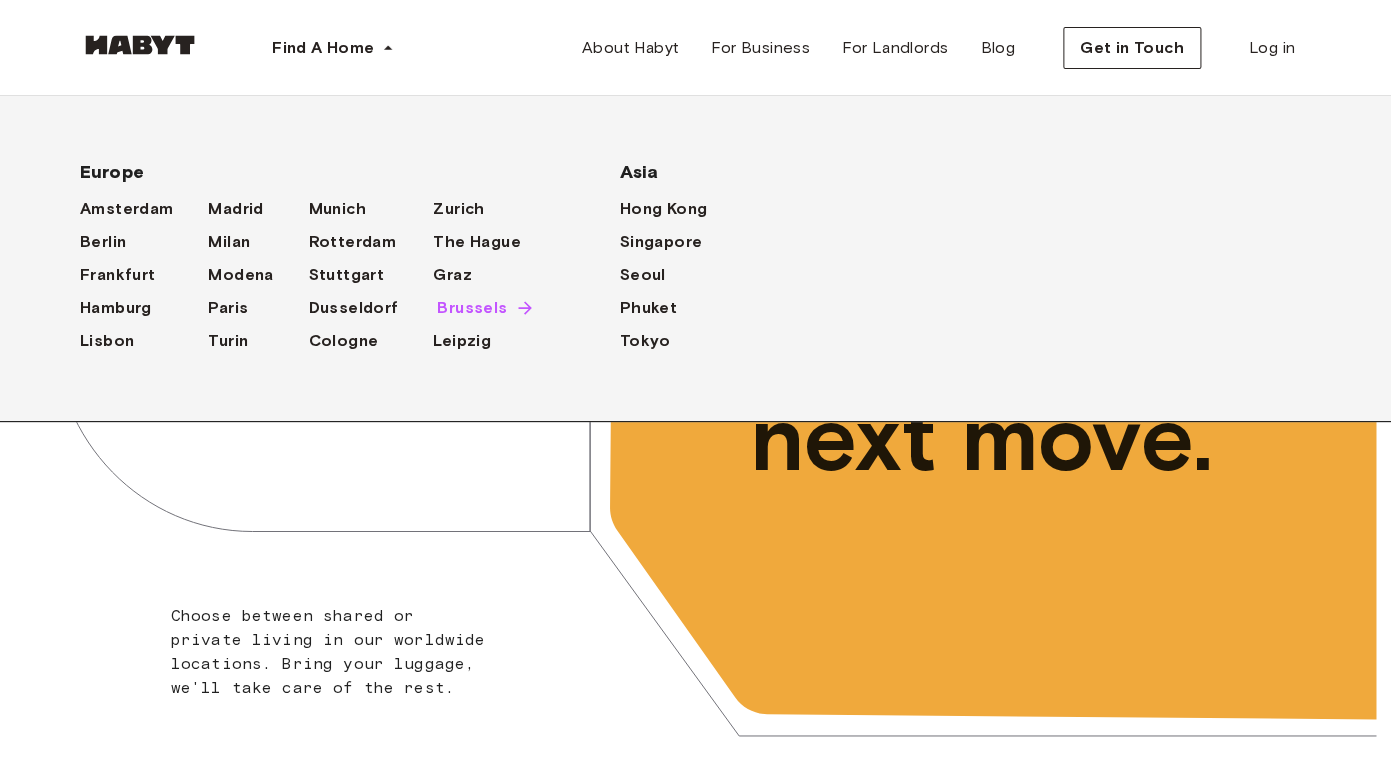 click on "Brussels" at bounding box center [472, 308] 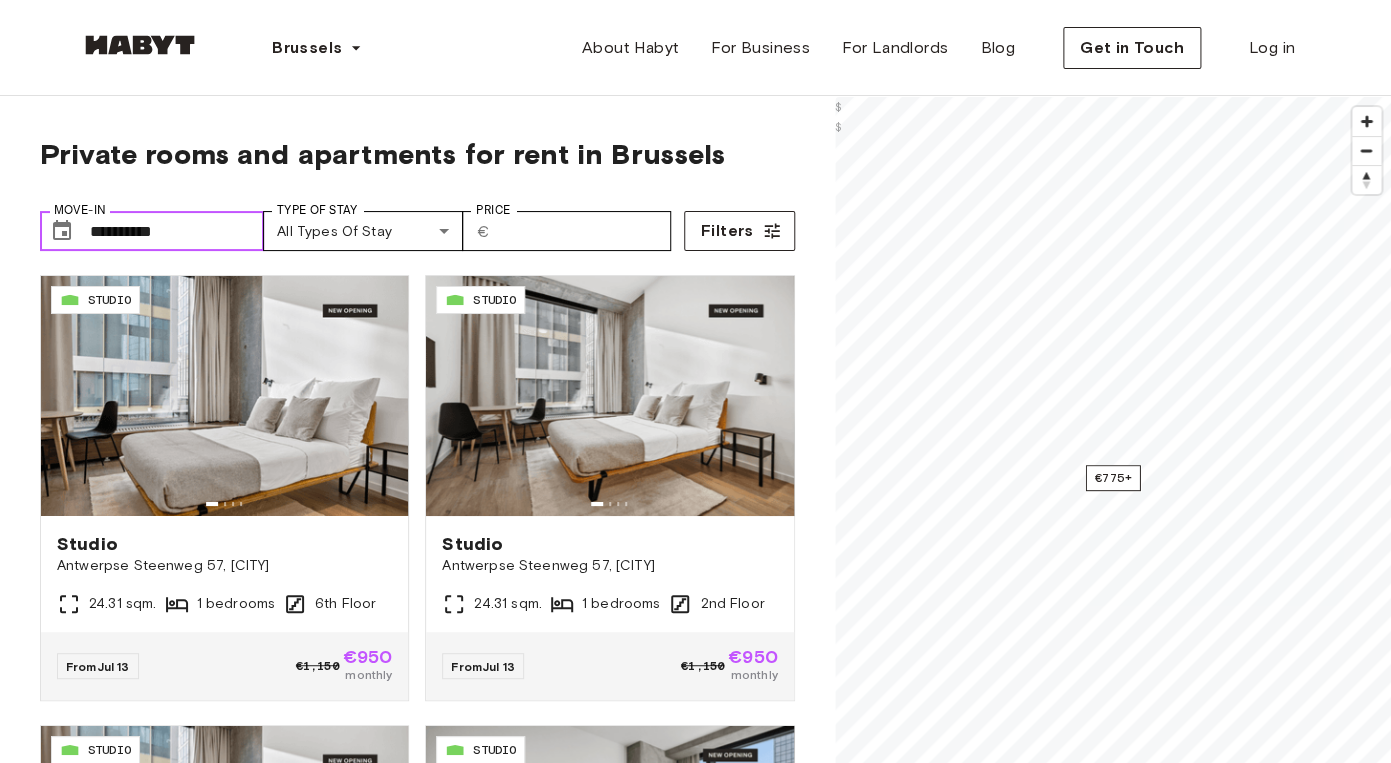 click on "**********" at bounding box center [177, 231] 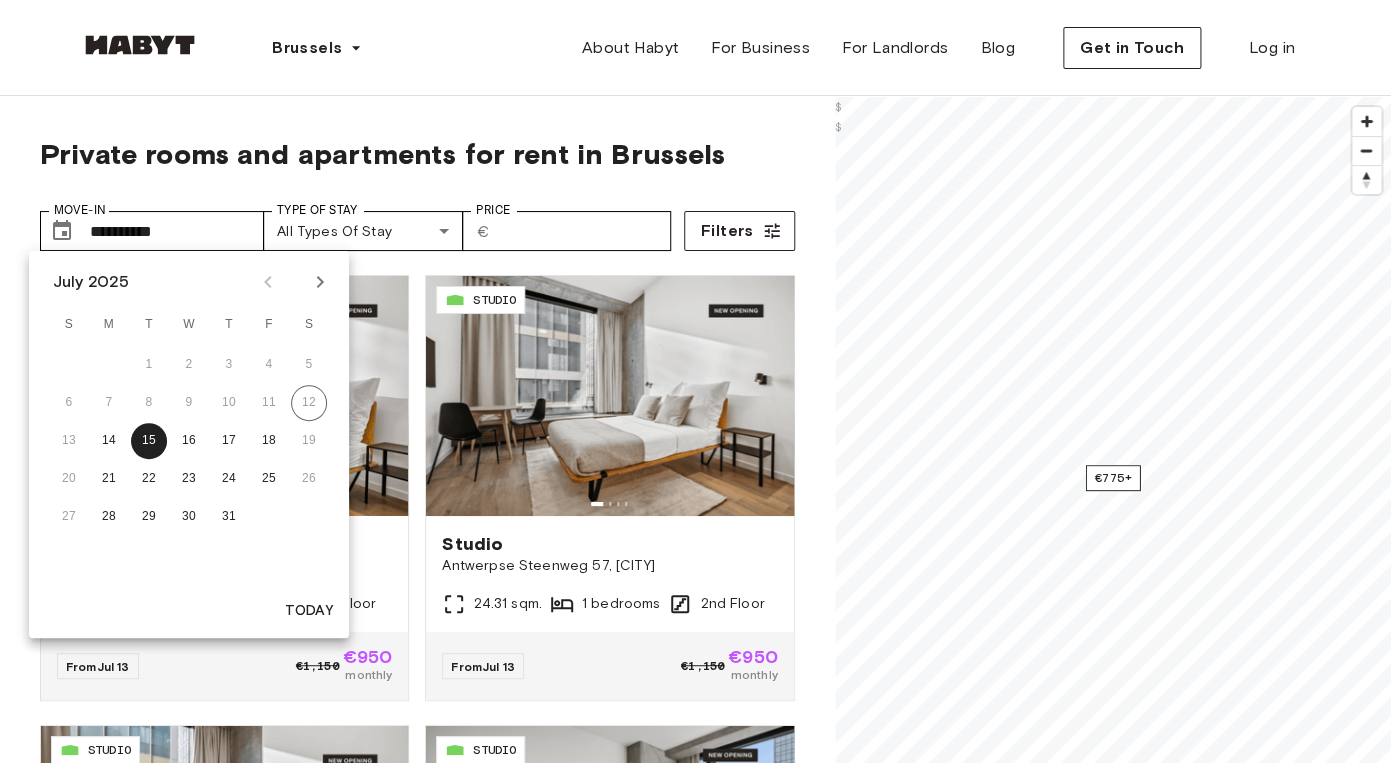 click 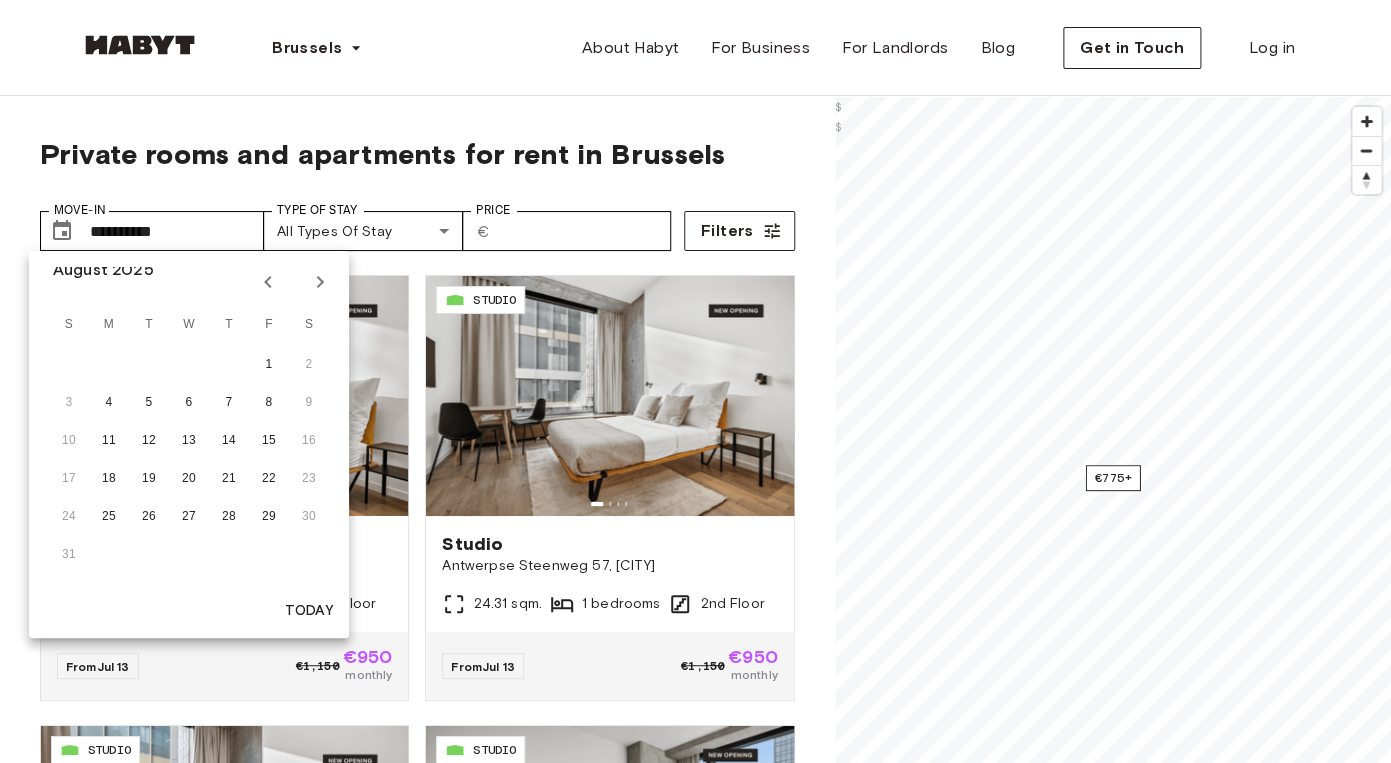 click 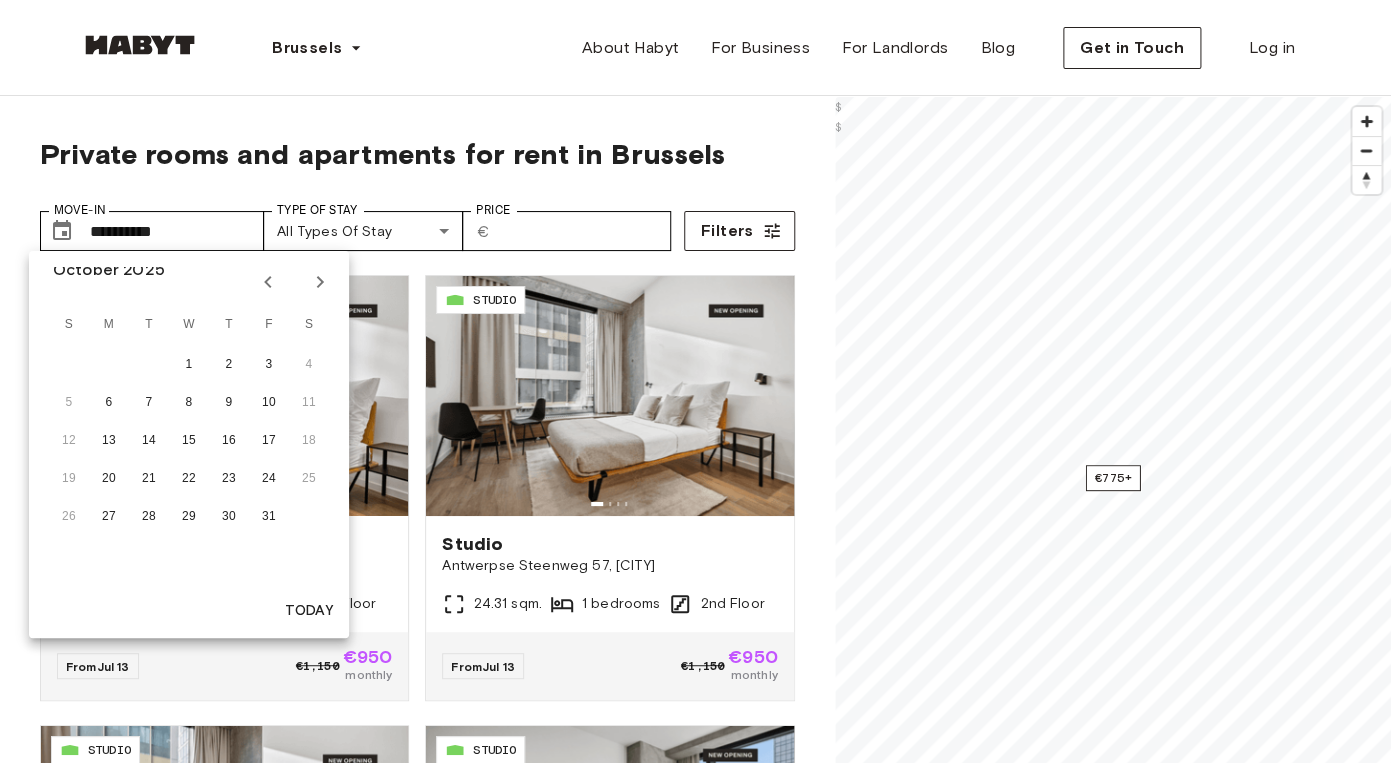 click 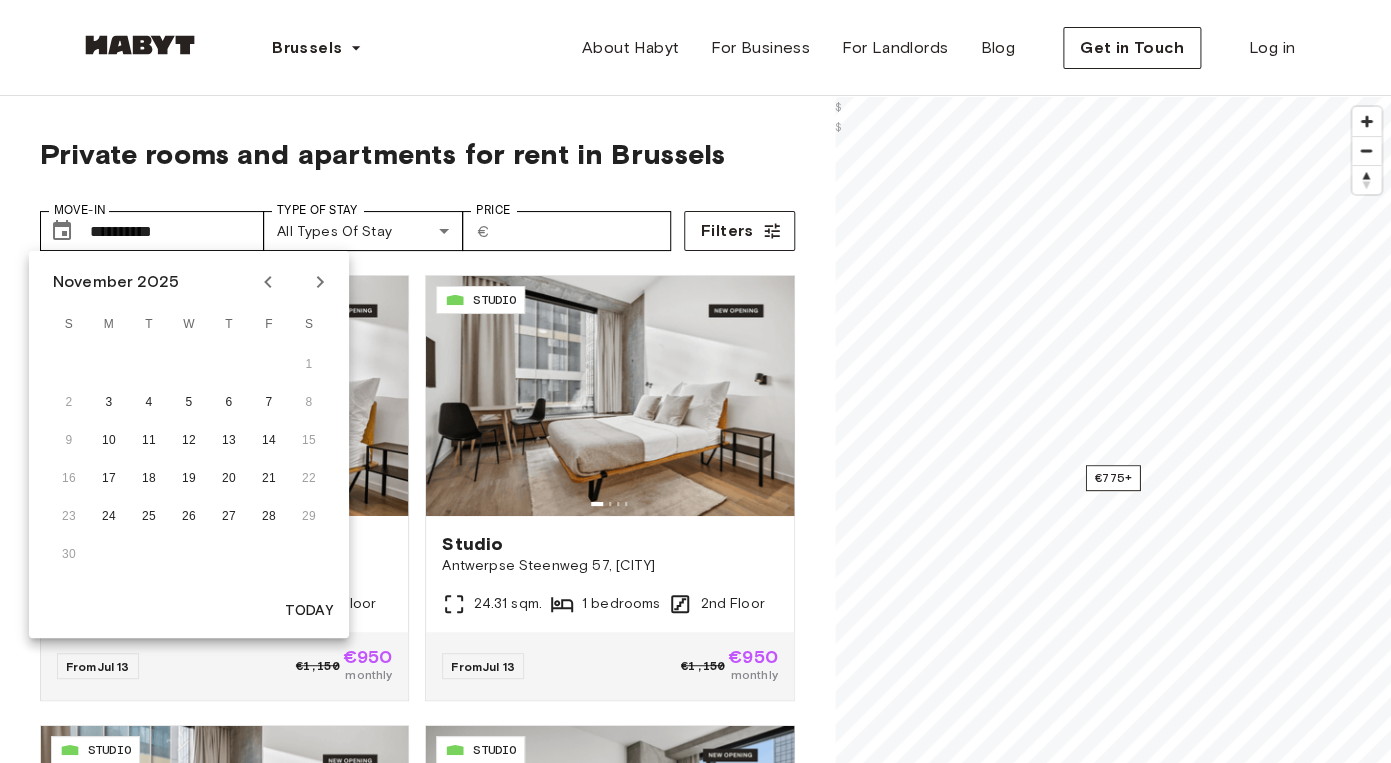 click 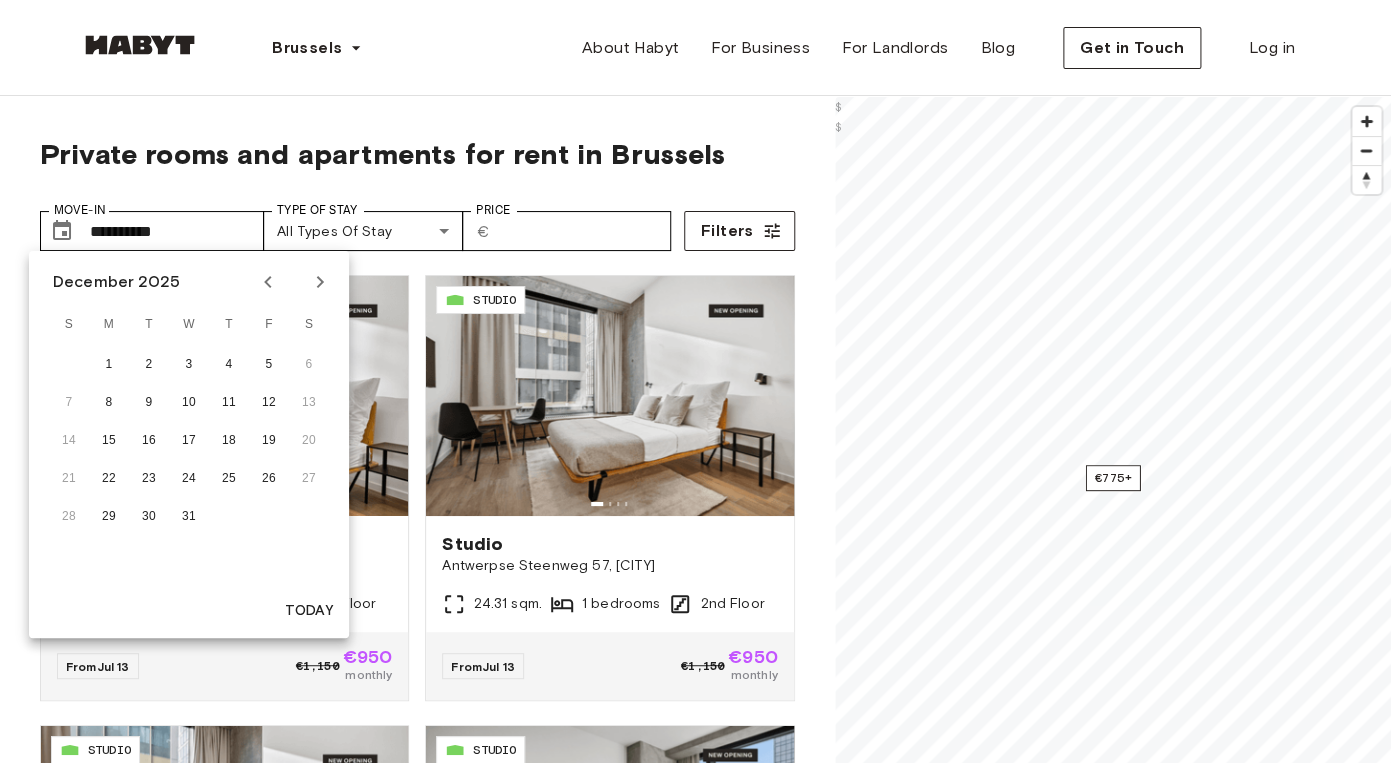 click 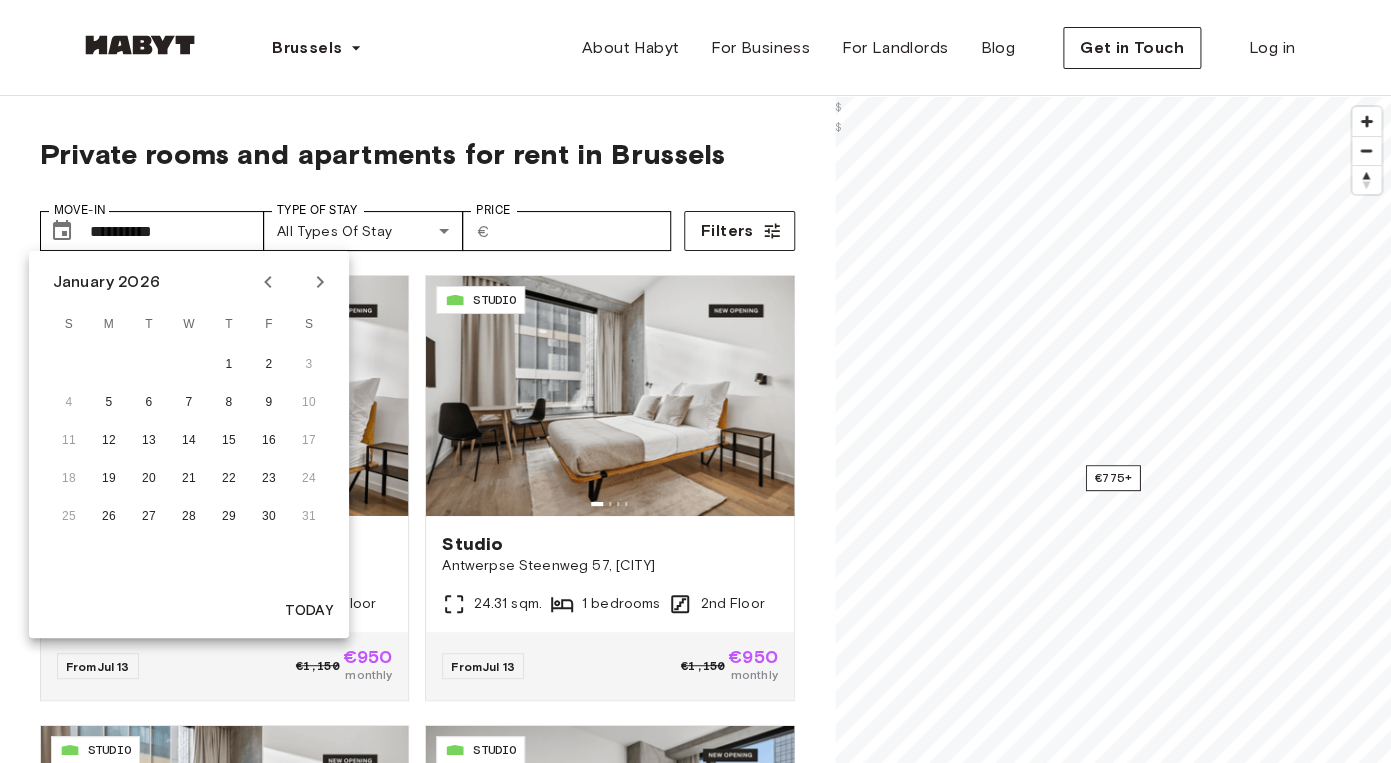 click 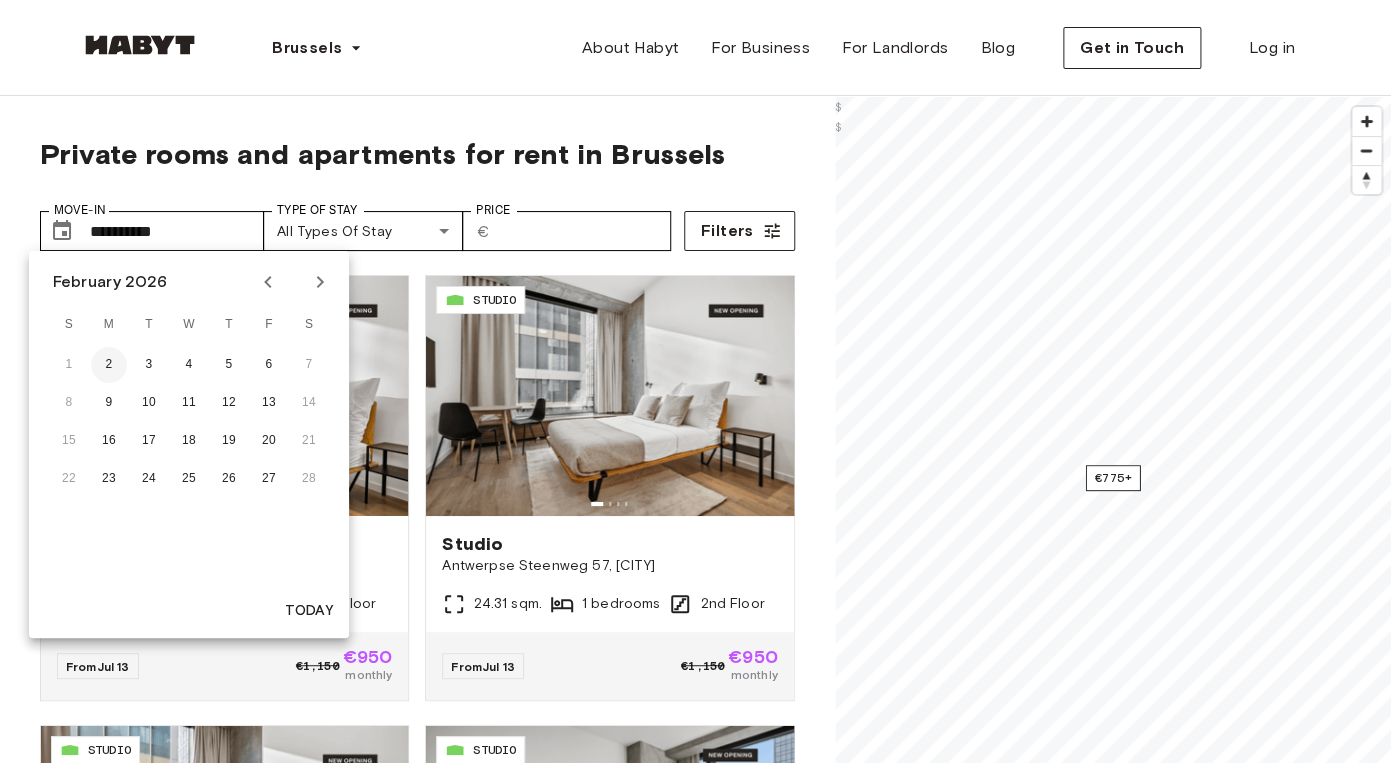 click on "2" at bounding box center [109, 365] 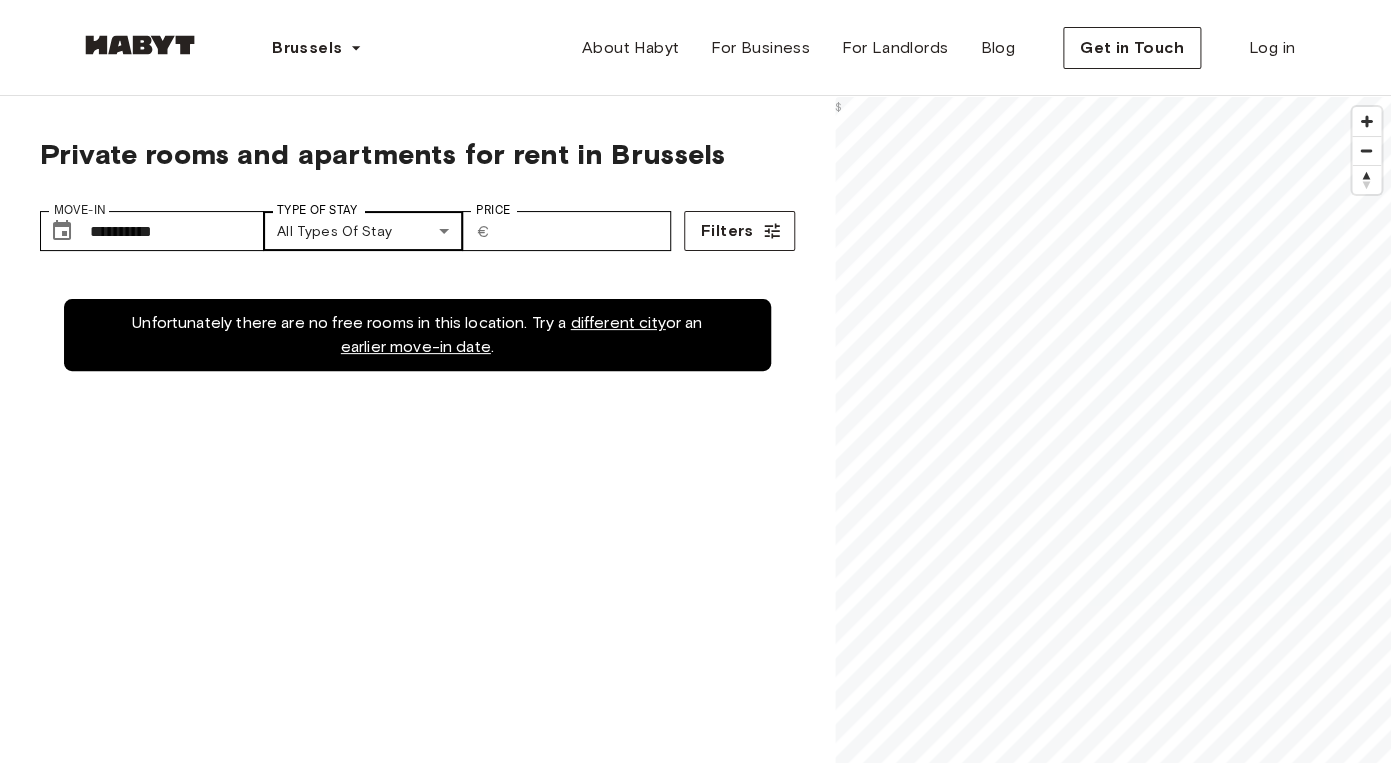 click on "**********" at bounding box center [695, 2474] 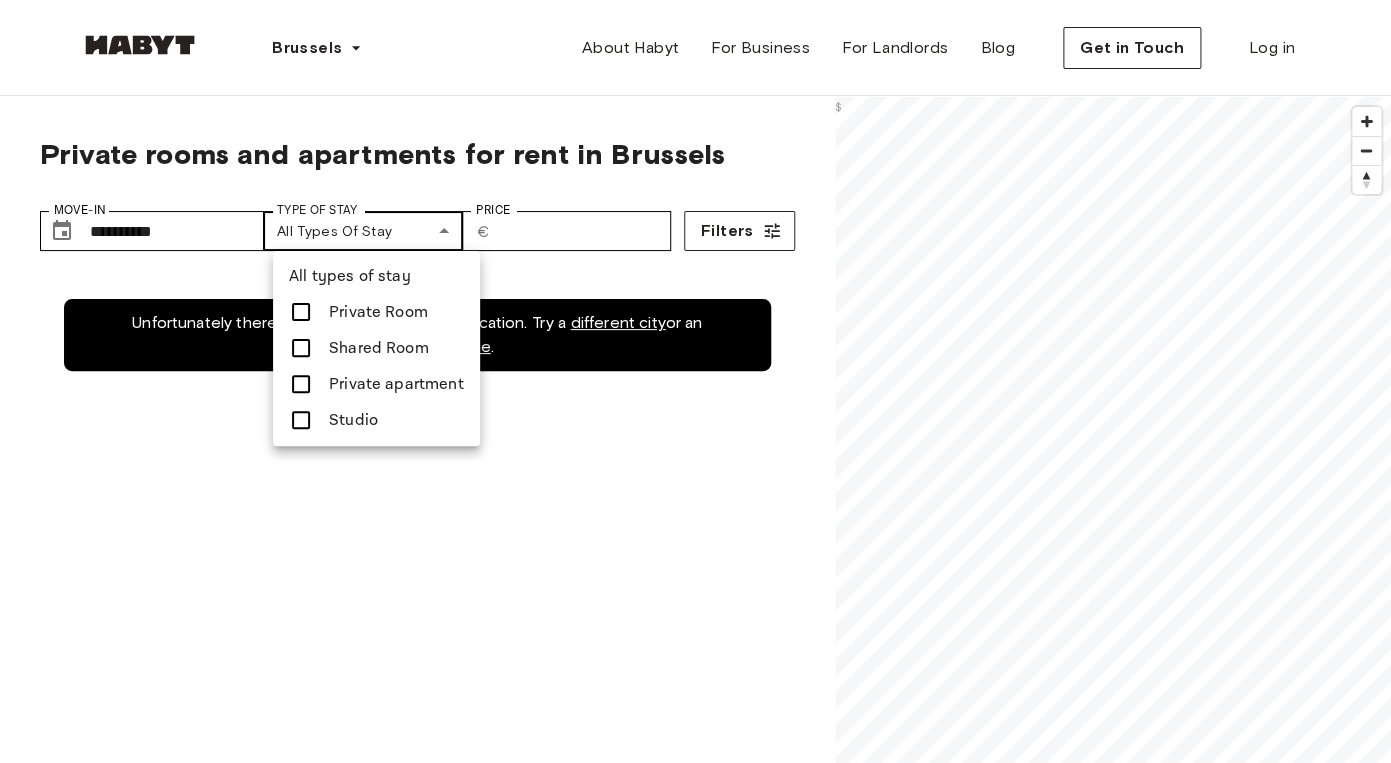 click at bounding box center [695, 381] 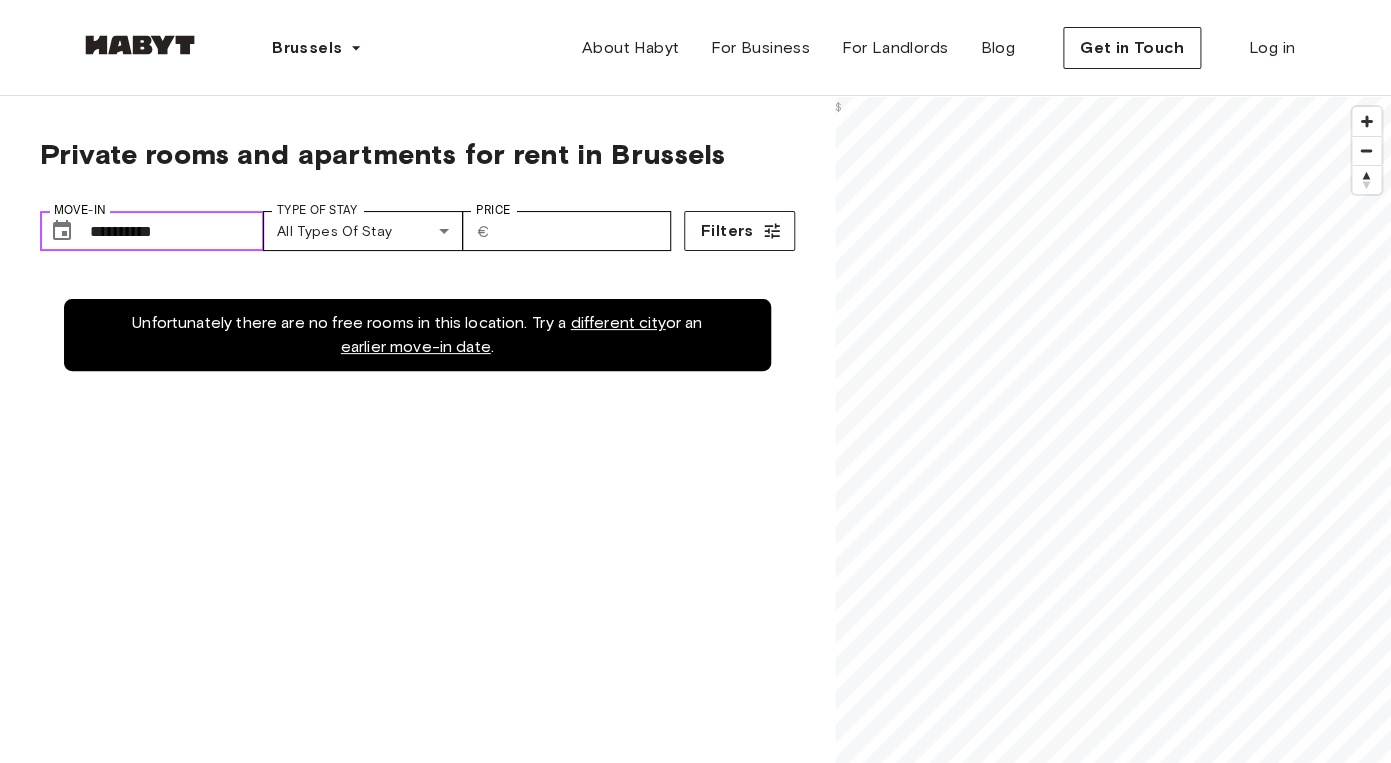 click on "**********" at bounding box center (177, 231) 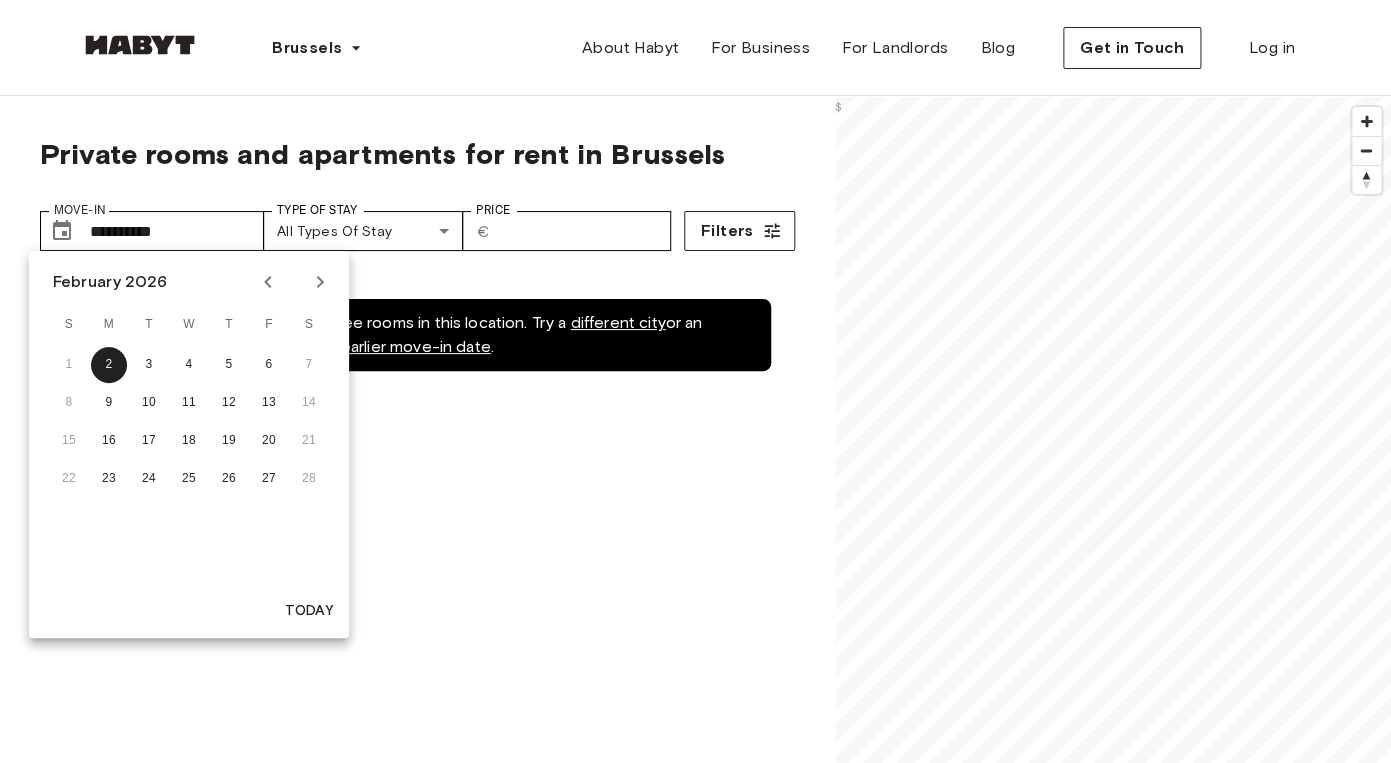 click at bounding box center (268, 282) 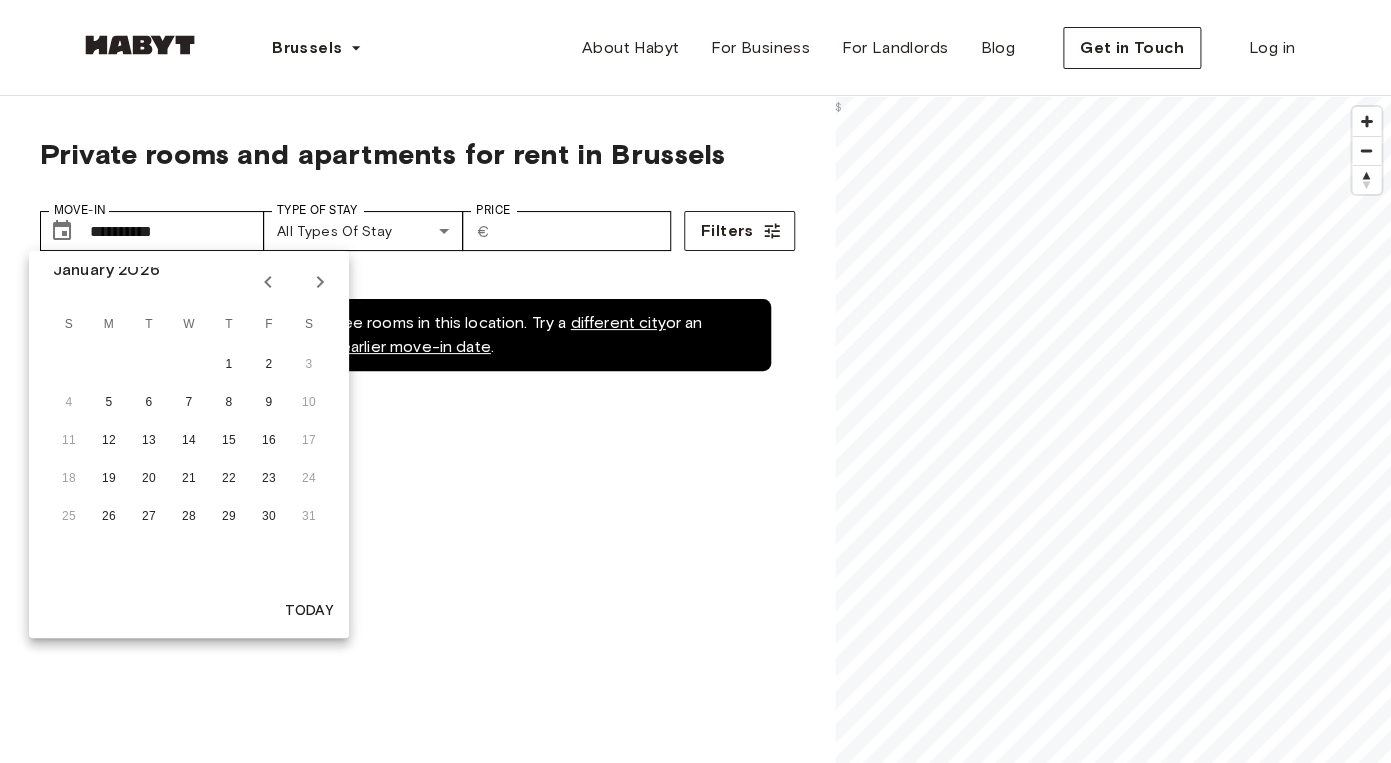 click at bounding box center [268, 282] 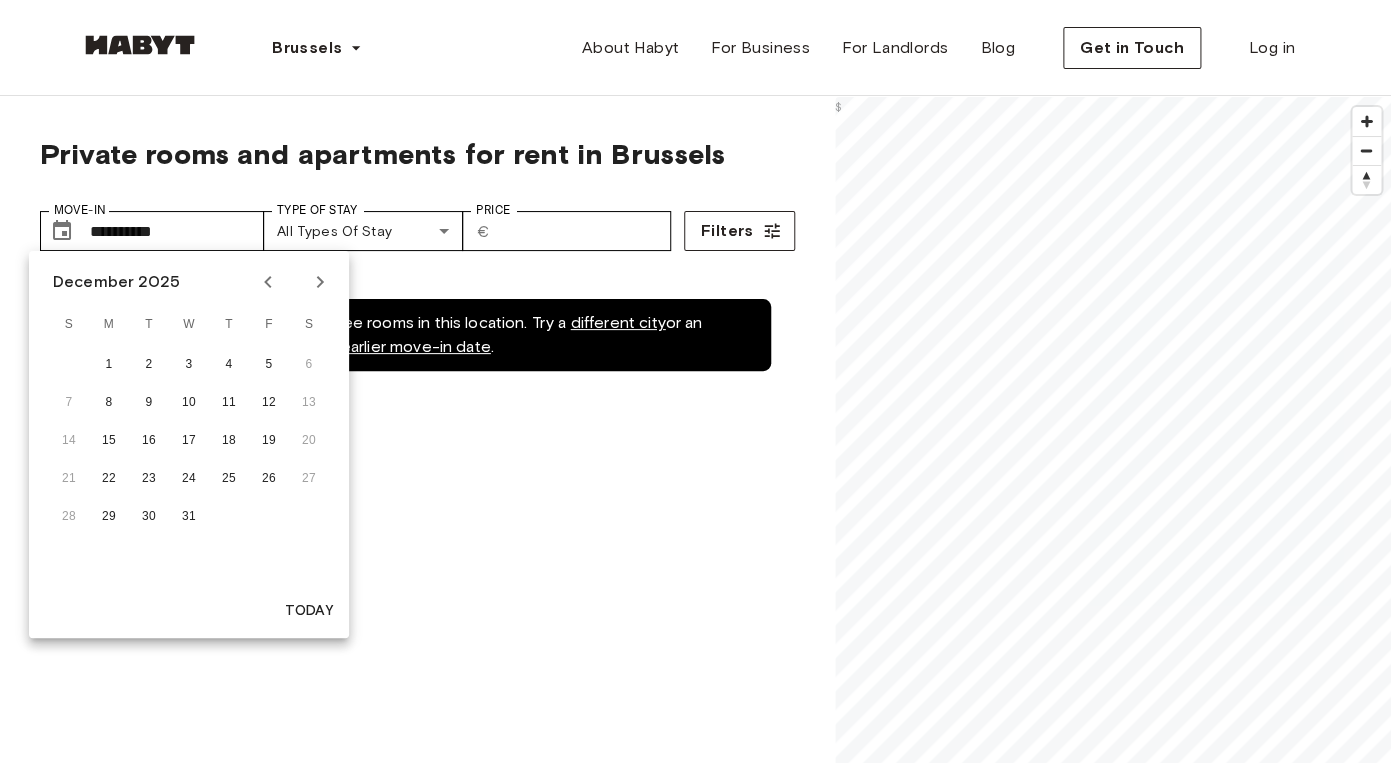 click at bounding box center [268, 282] 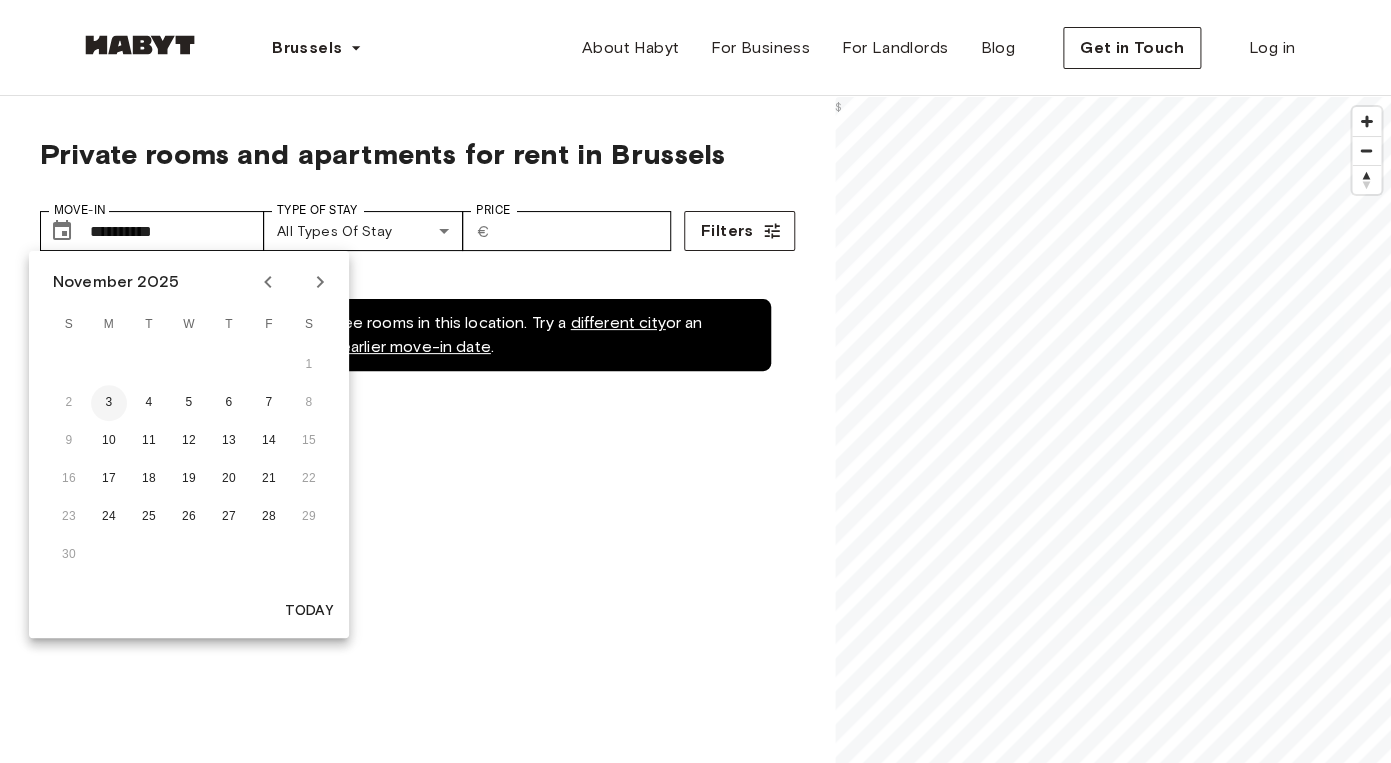 click on "3" at bounding box center (109, 403) 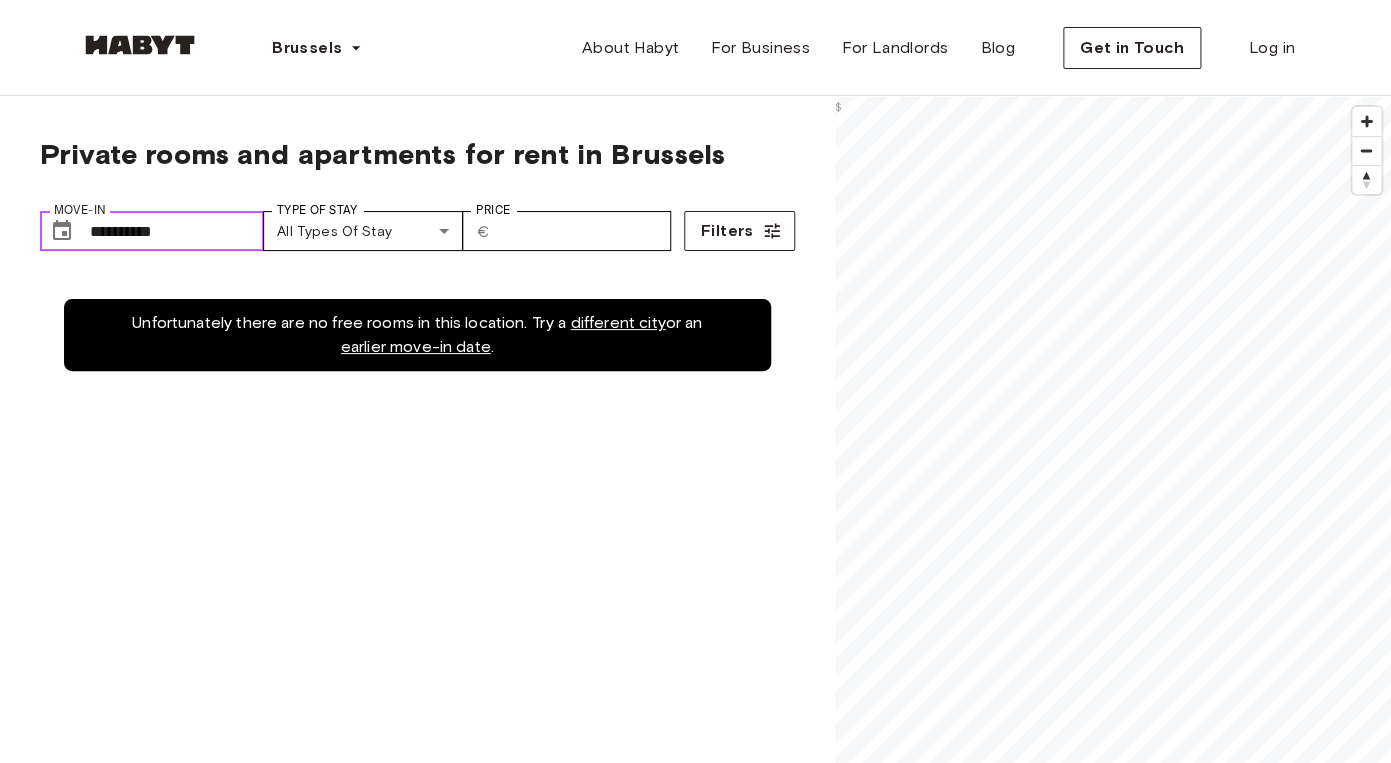 click on "**********" at bounding box center [177, 231] 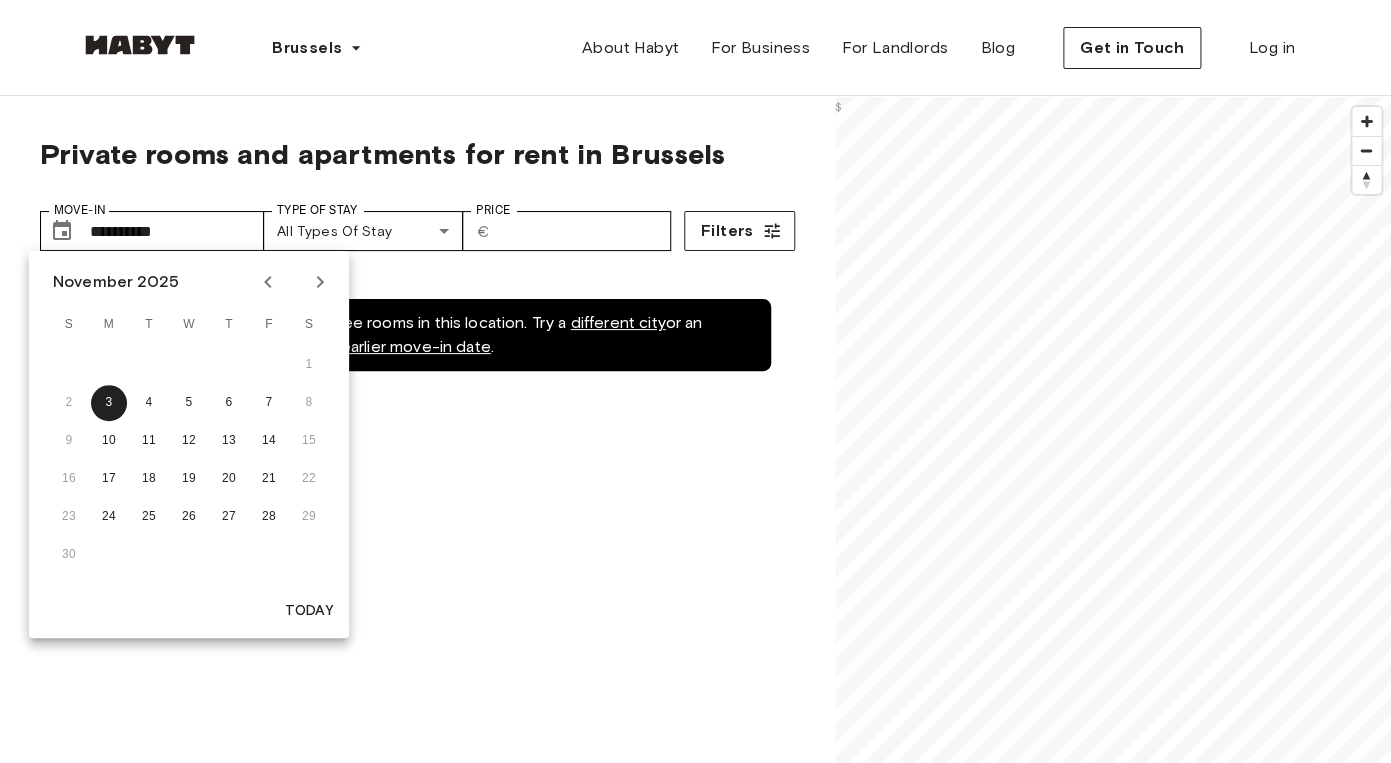 click 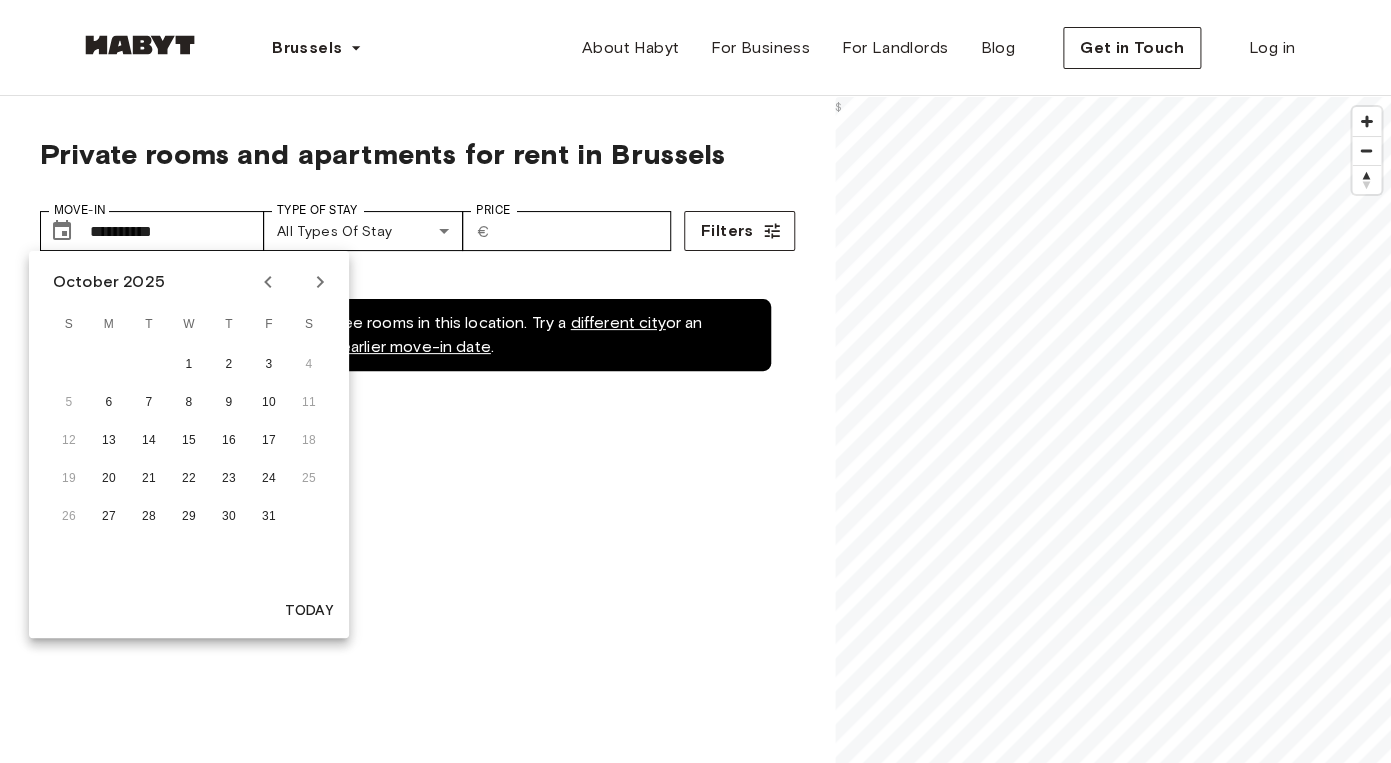 click 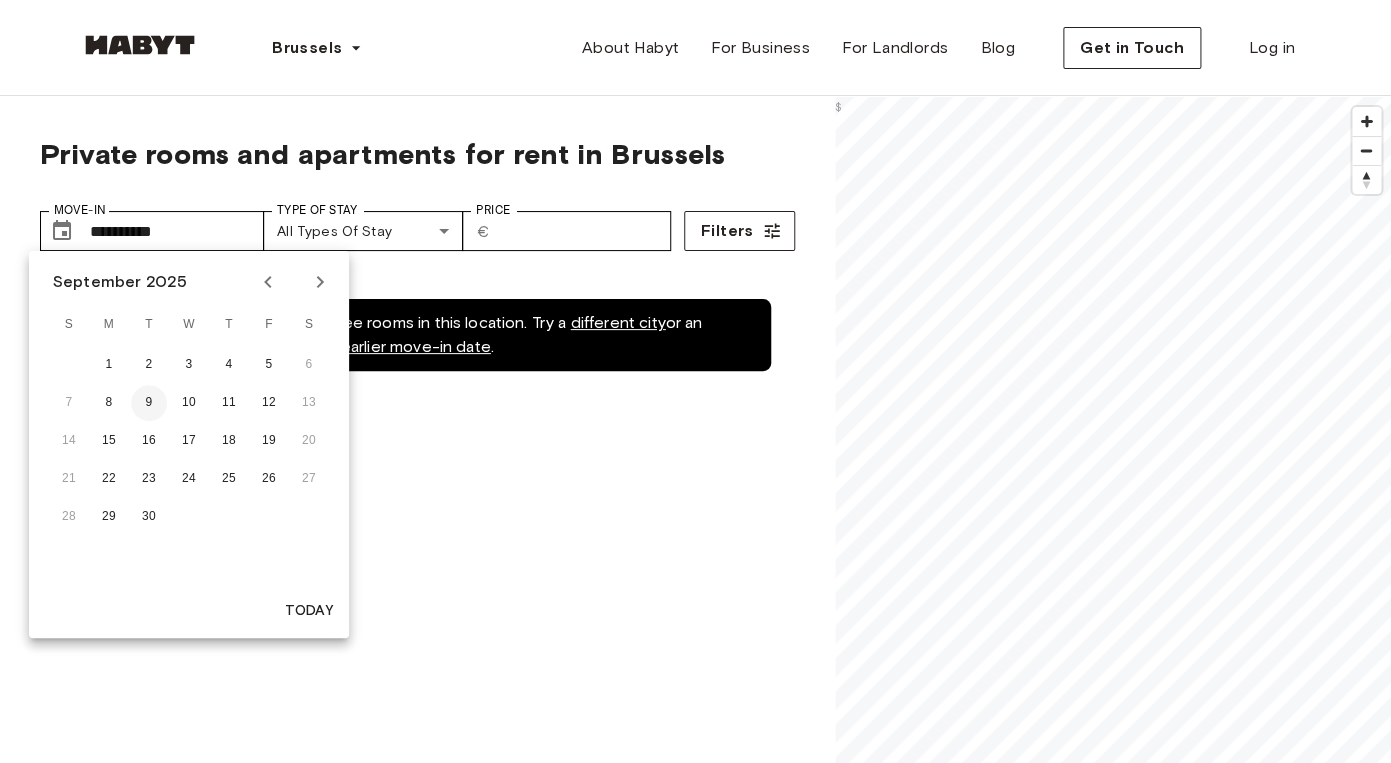 click on "9" at bounding box center [149, 403] 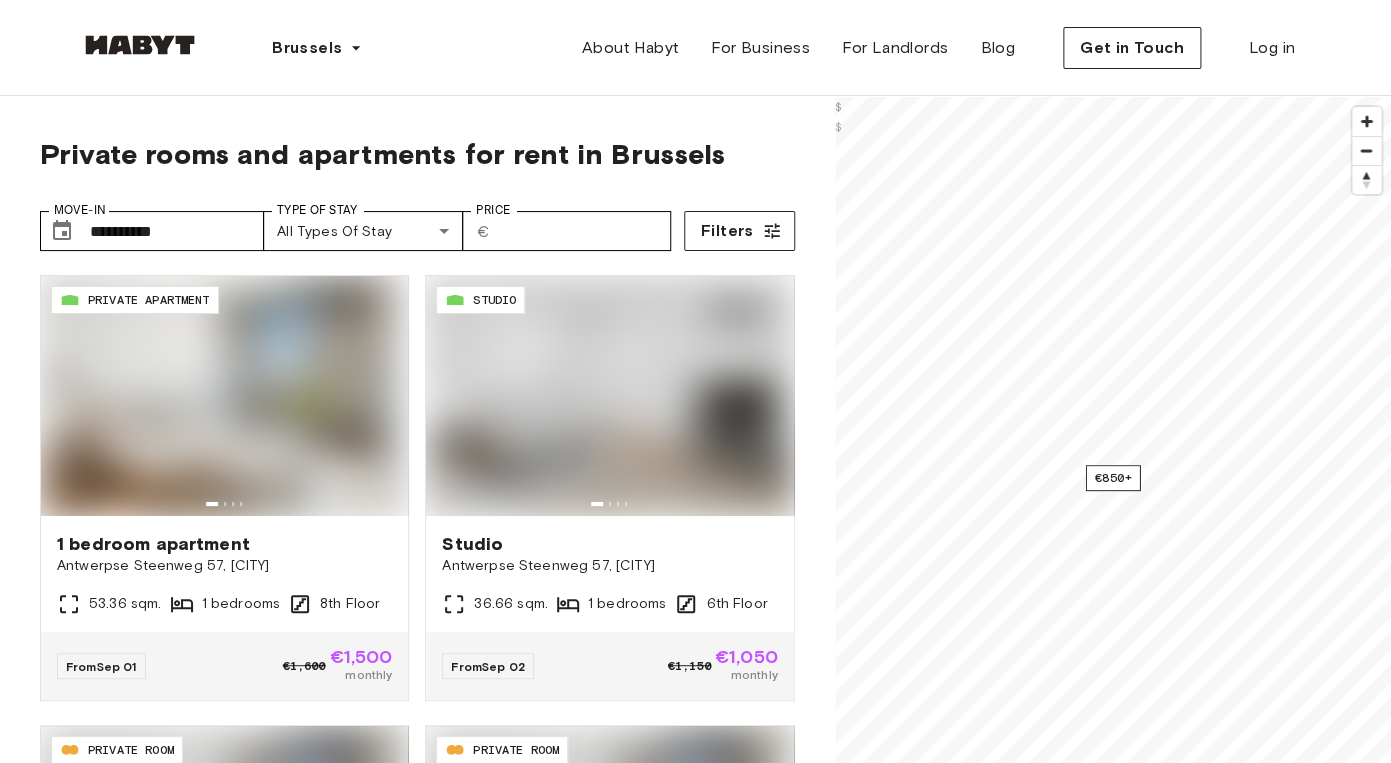 type on "**********" 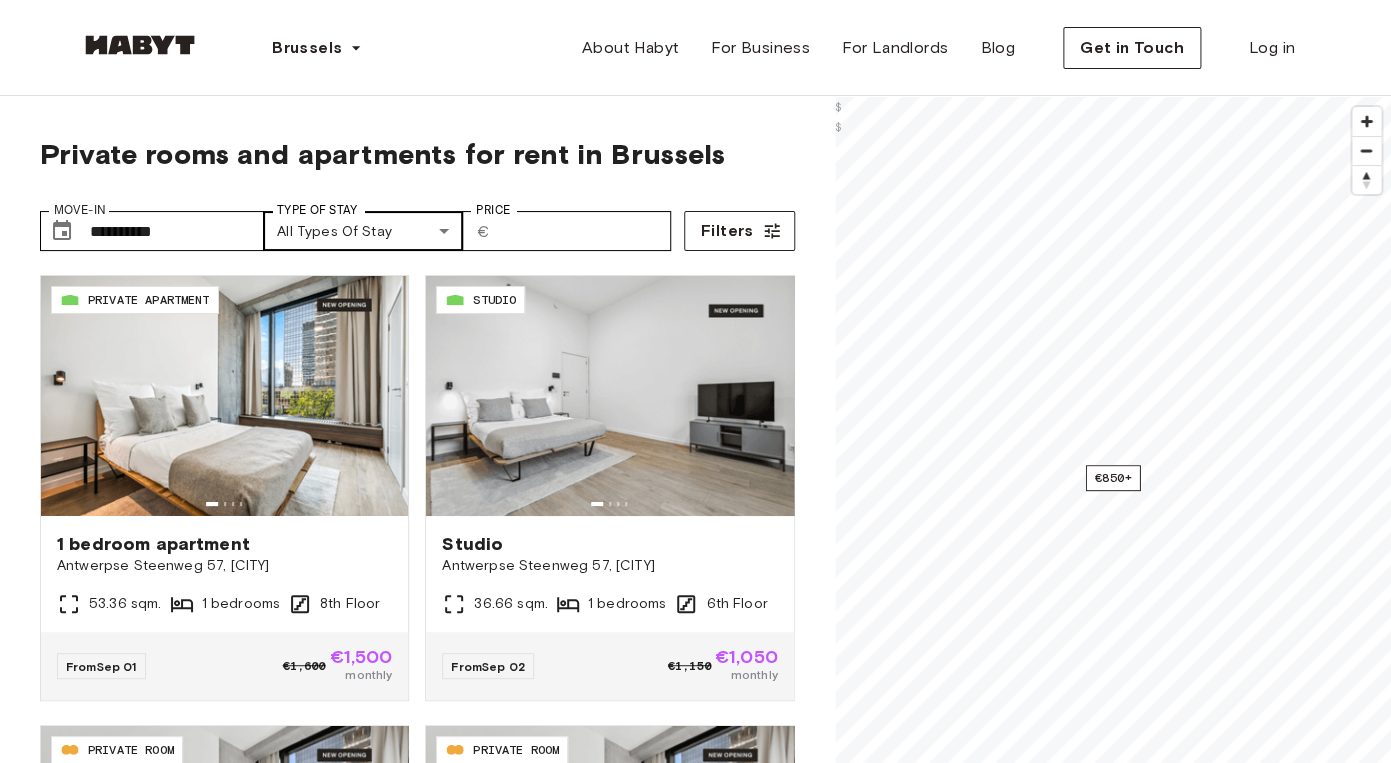 click on "**********" at bounding box center [695, 2474] 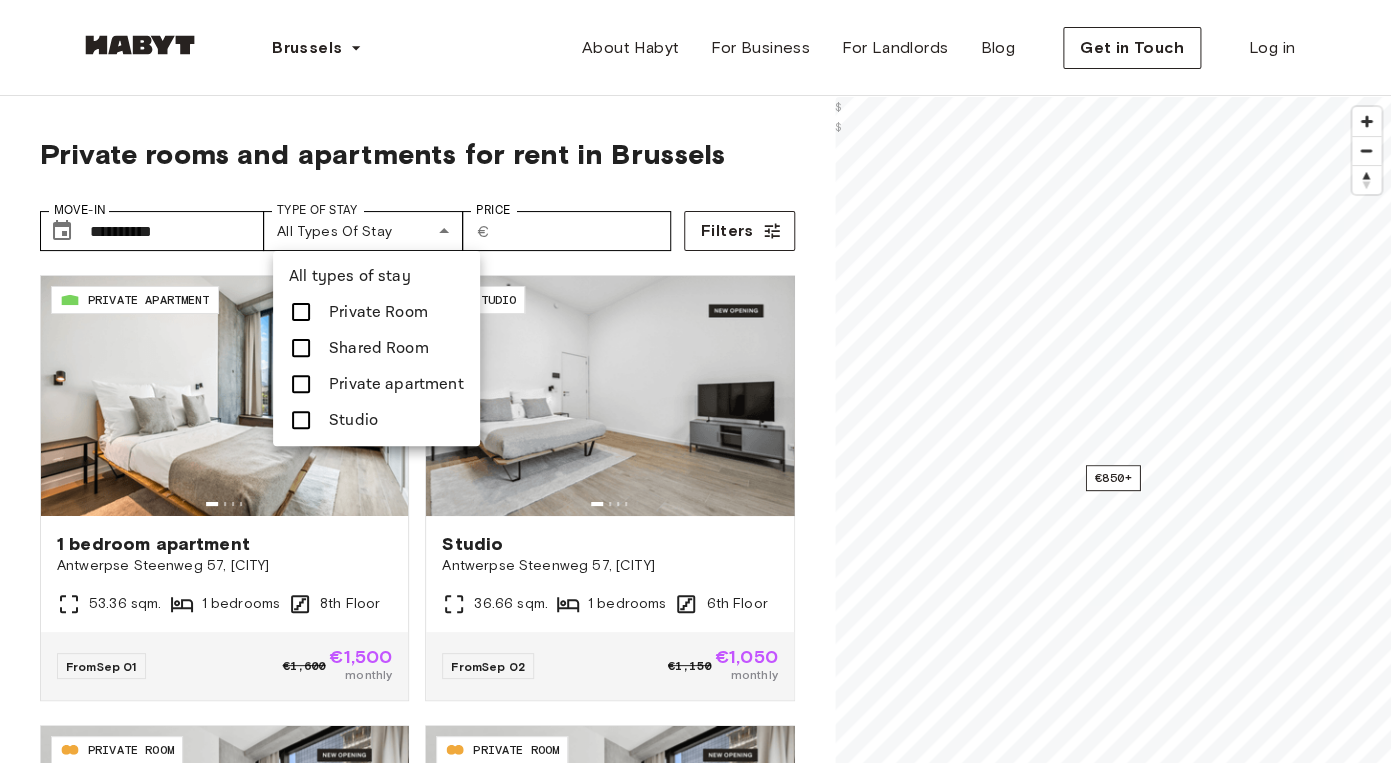 click on "Studio" at bounding box center (353, 420) 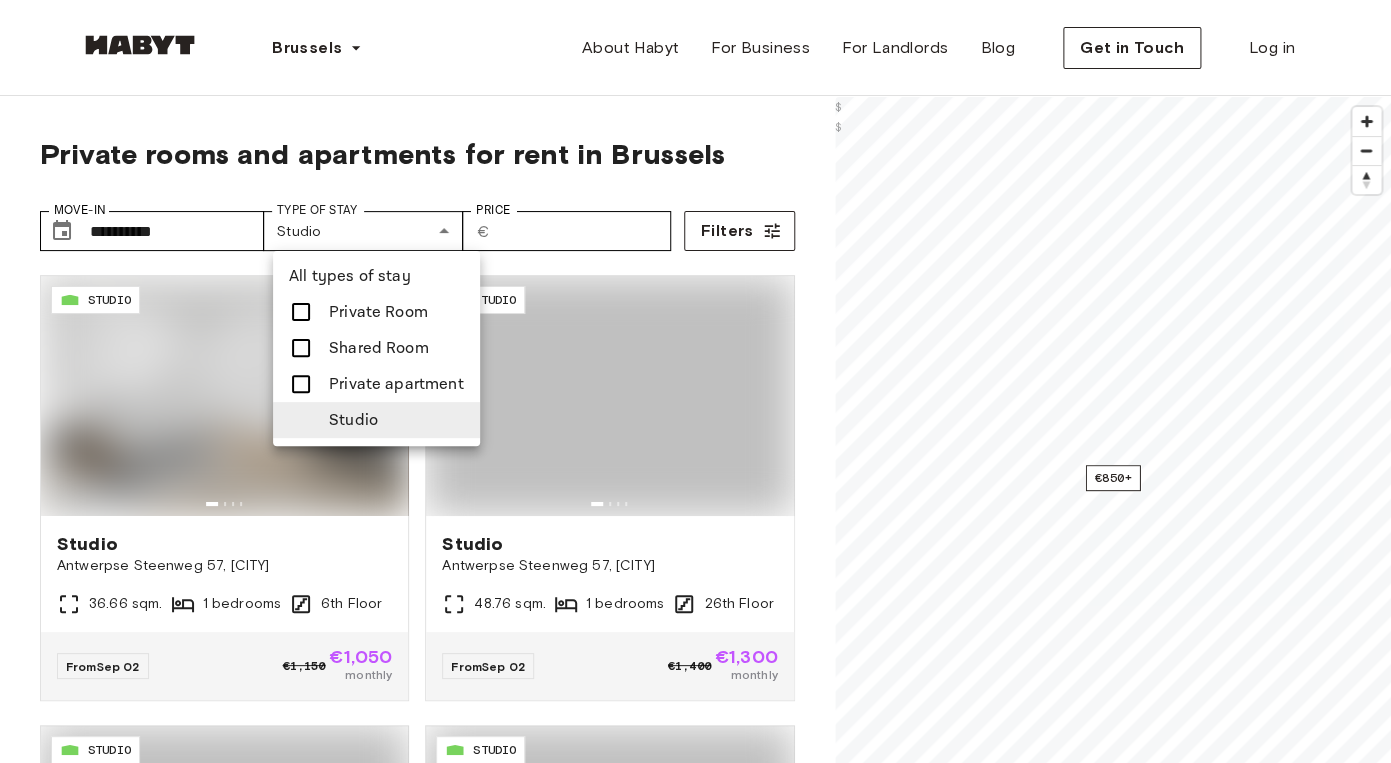 type on "******" 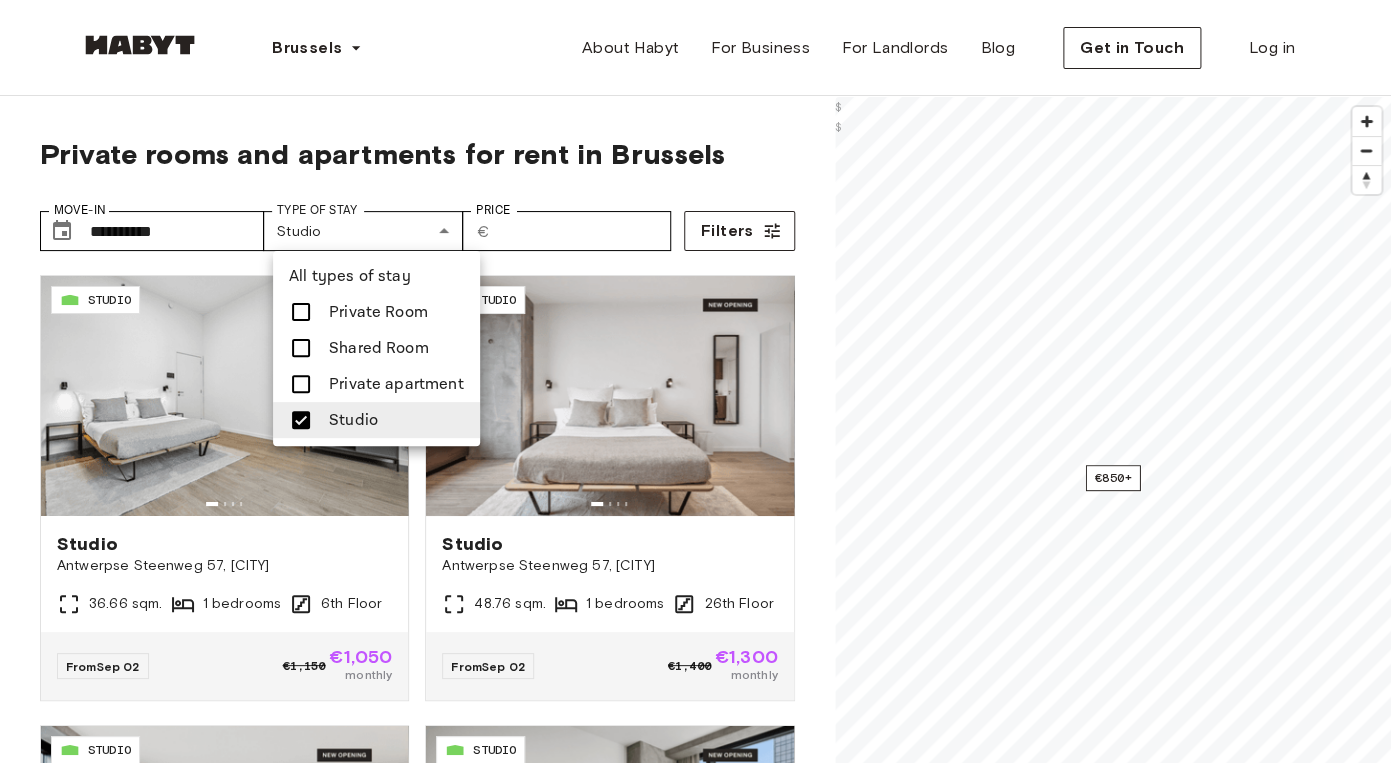 click at bounding box center [695, 381] 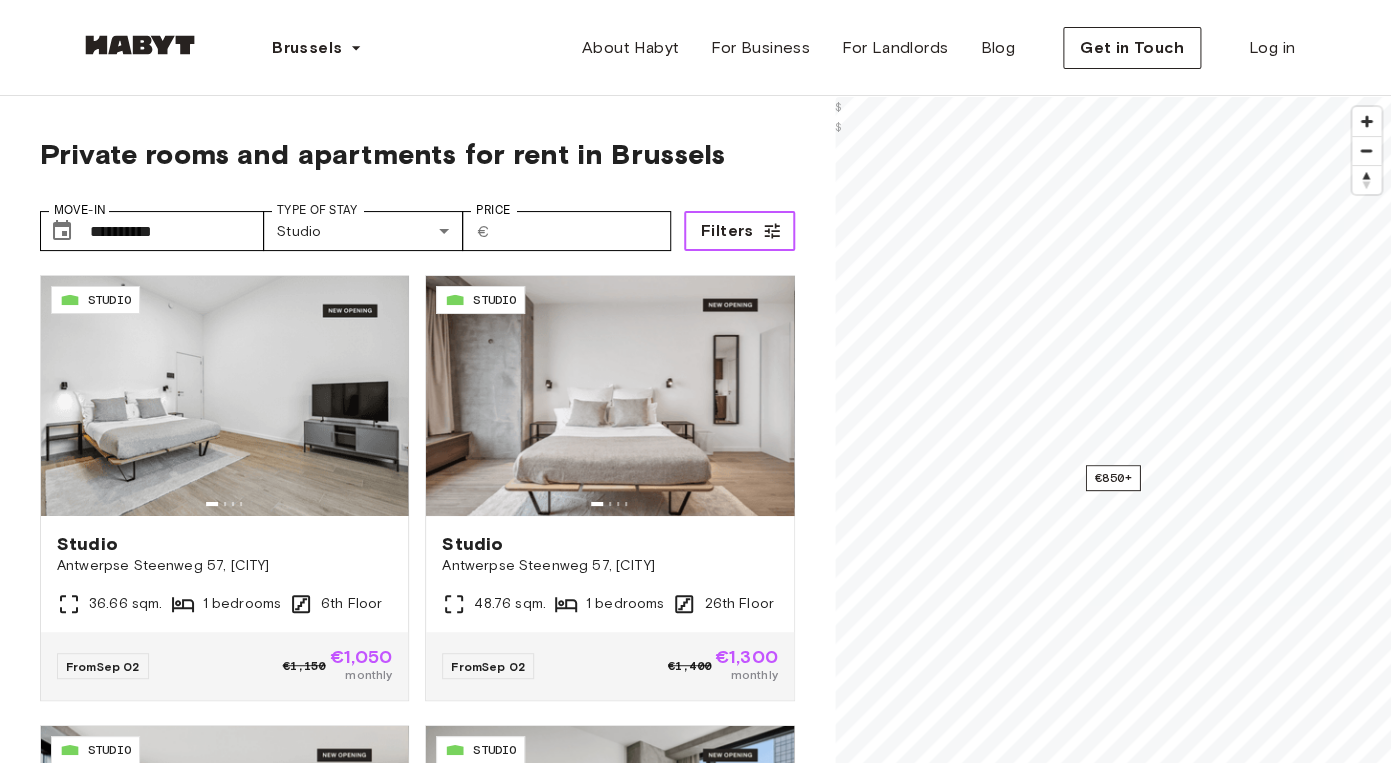click 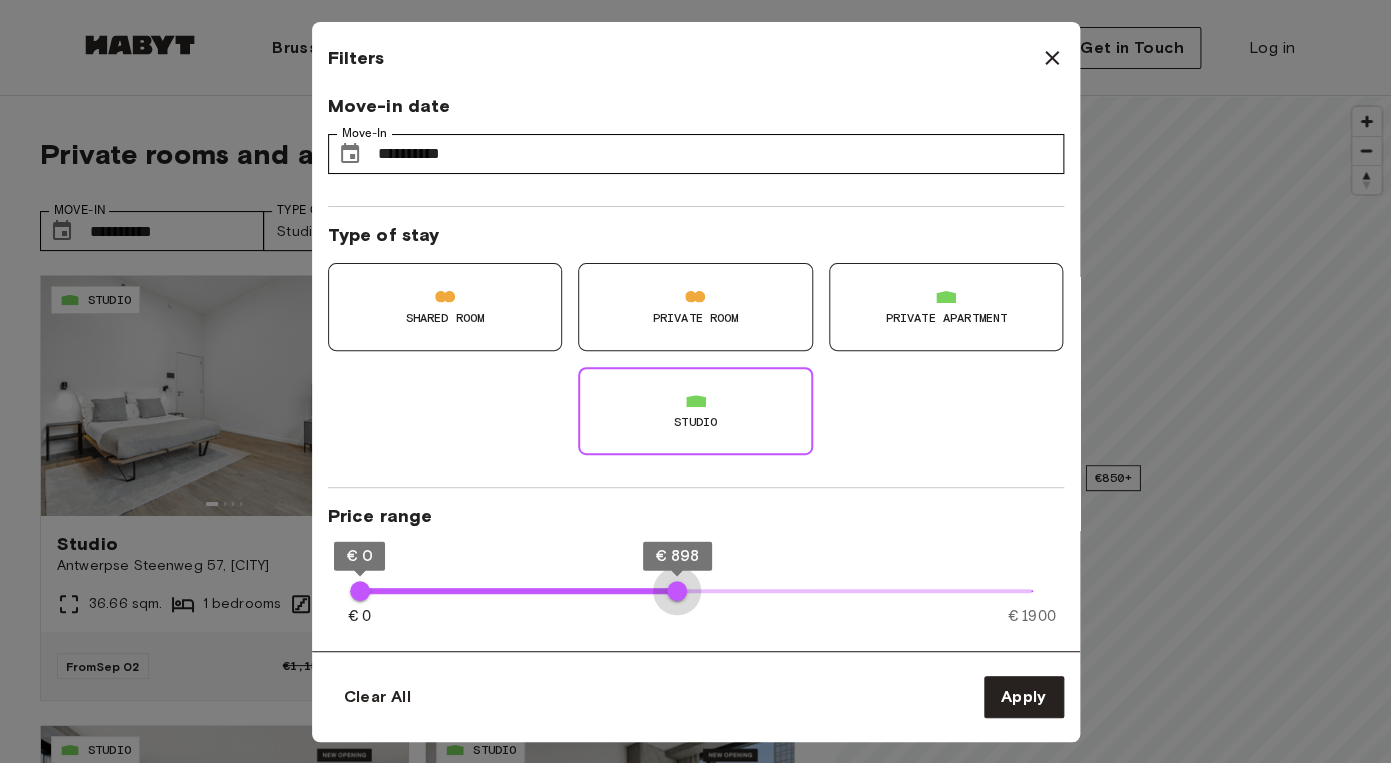 type on "***" 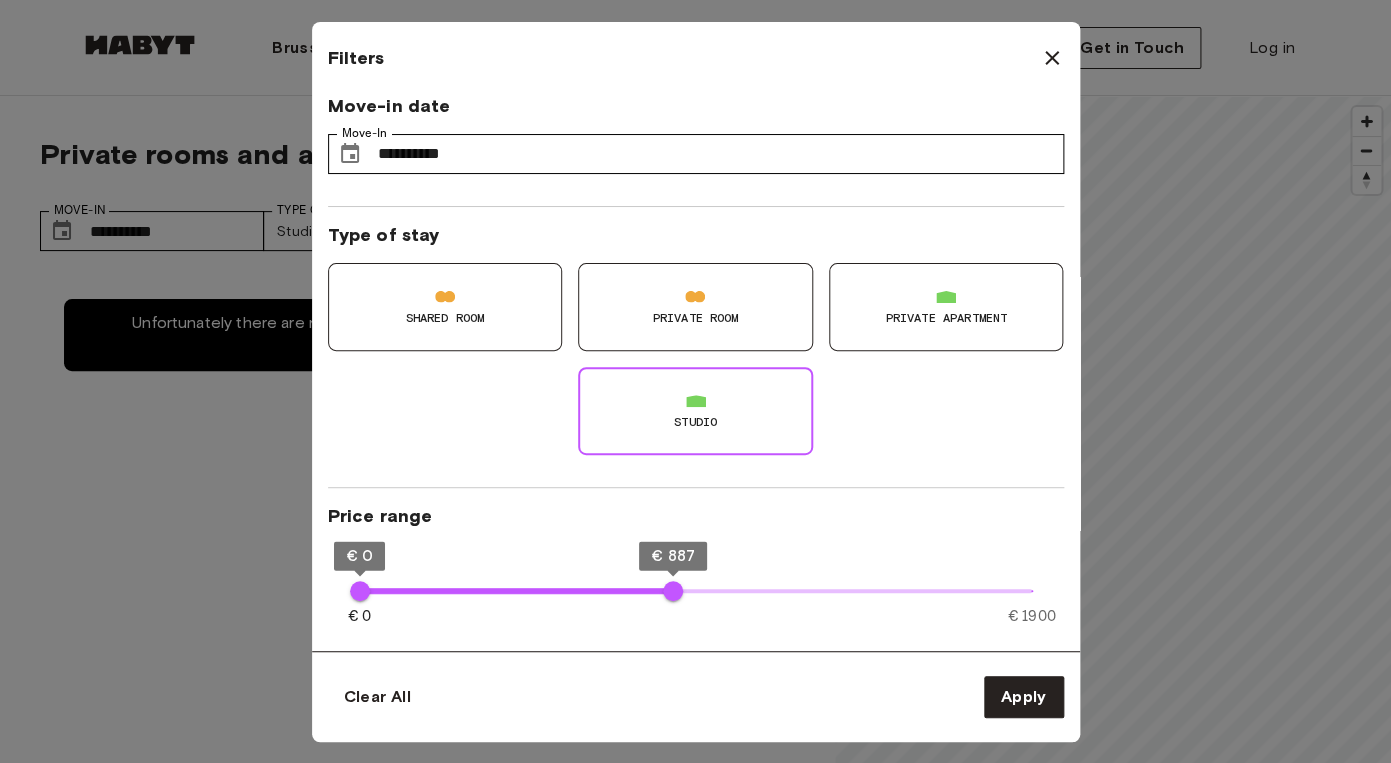 type on "**" 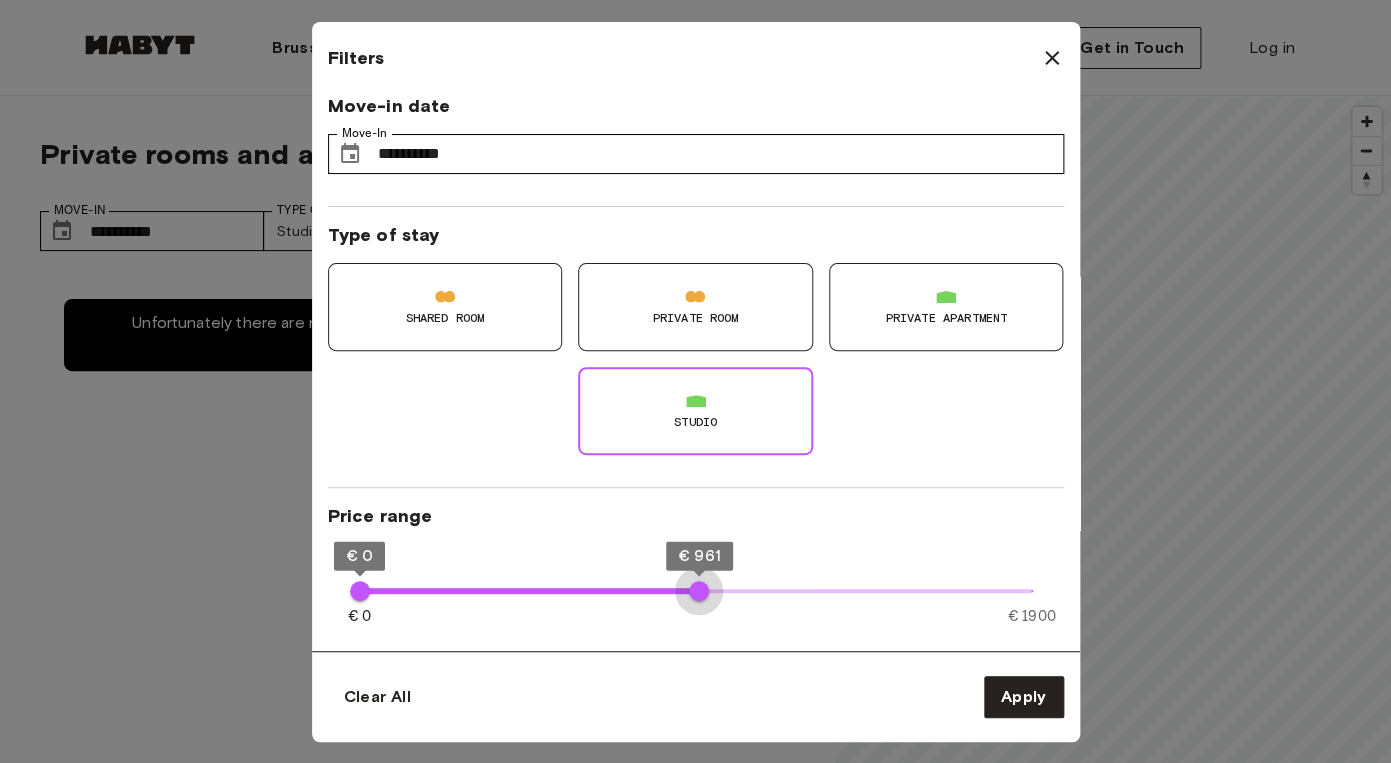 type on "***" 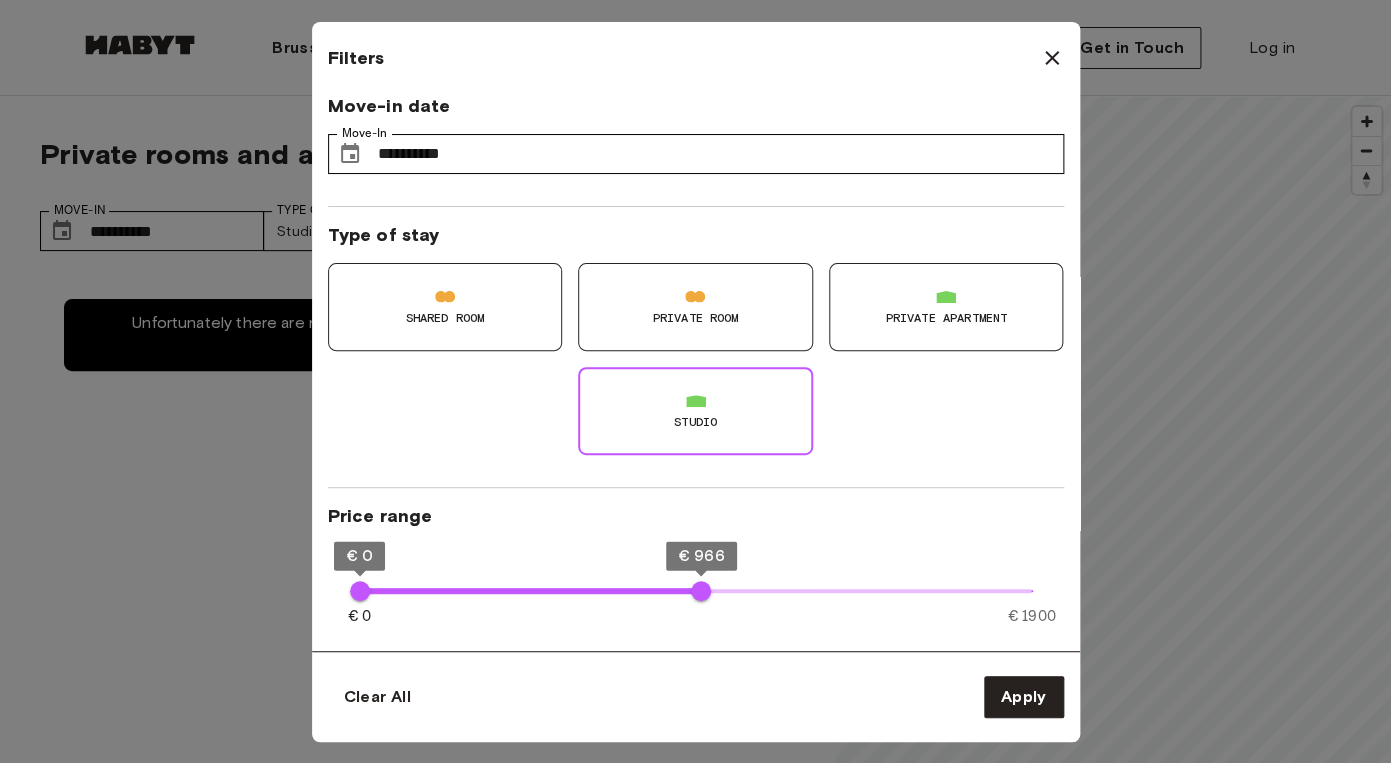 type on "**" 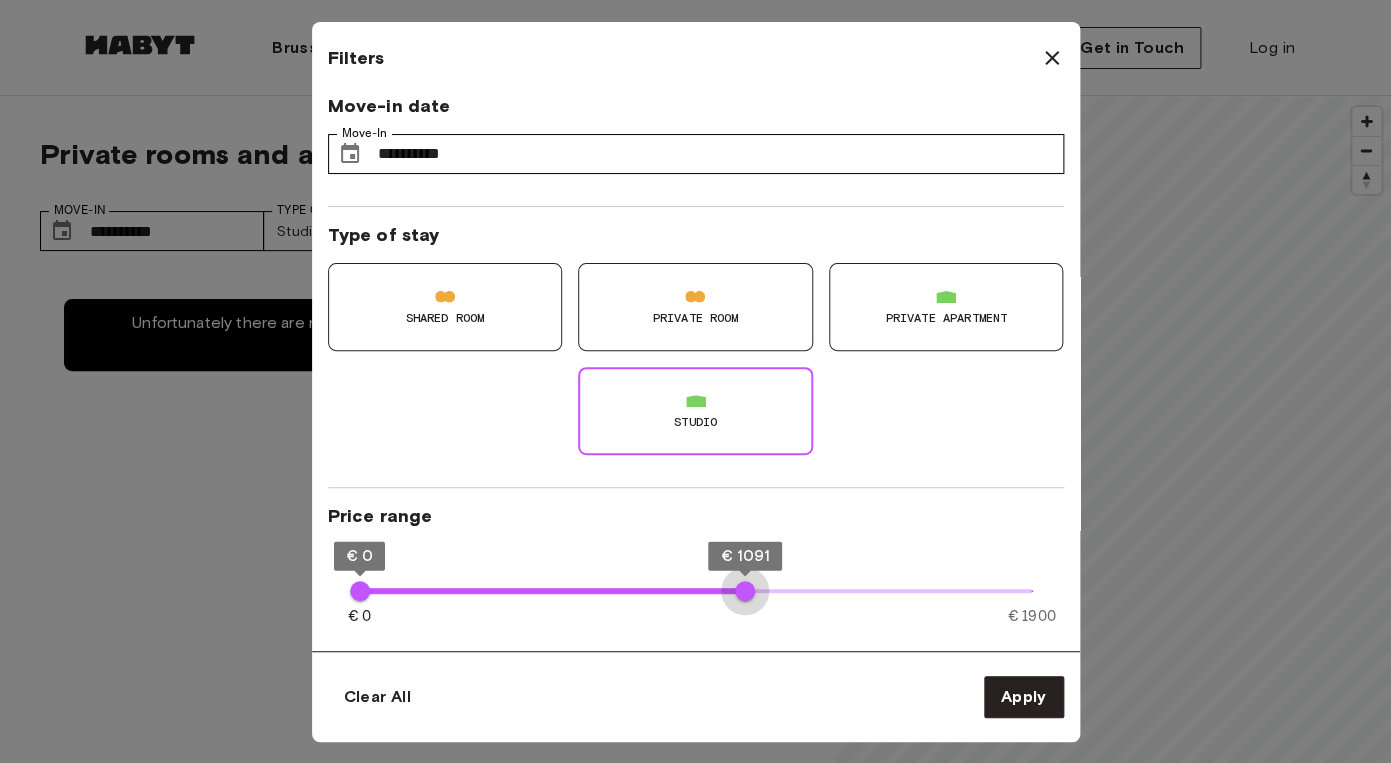 click on "€ 0 € 1900 € 0 € 1091" at bounding box center (696, 591) 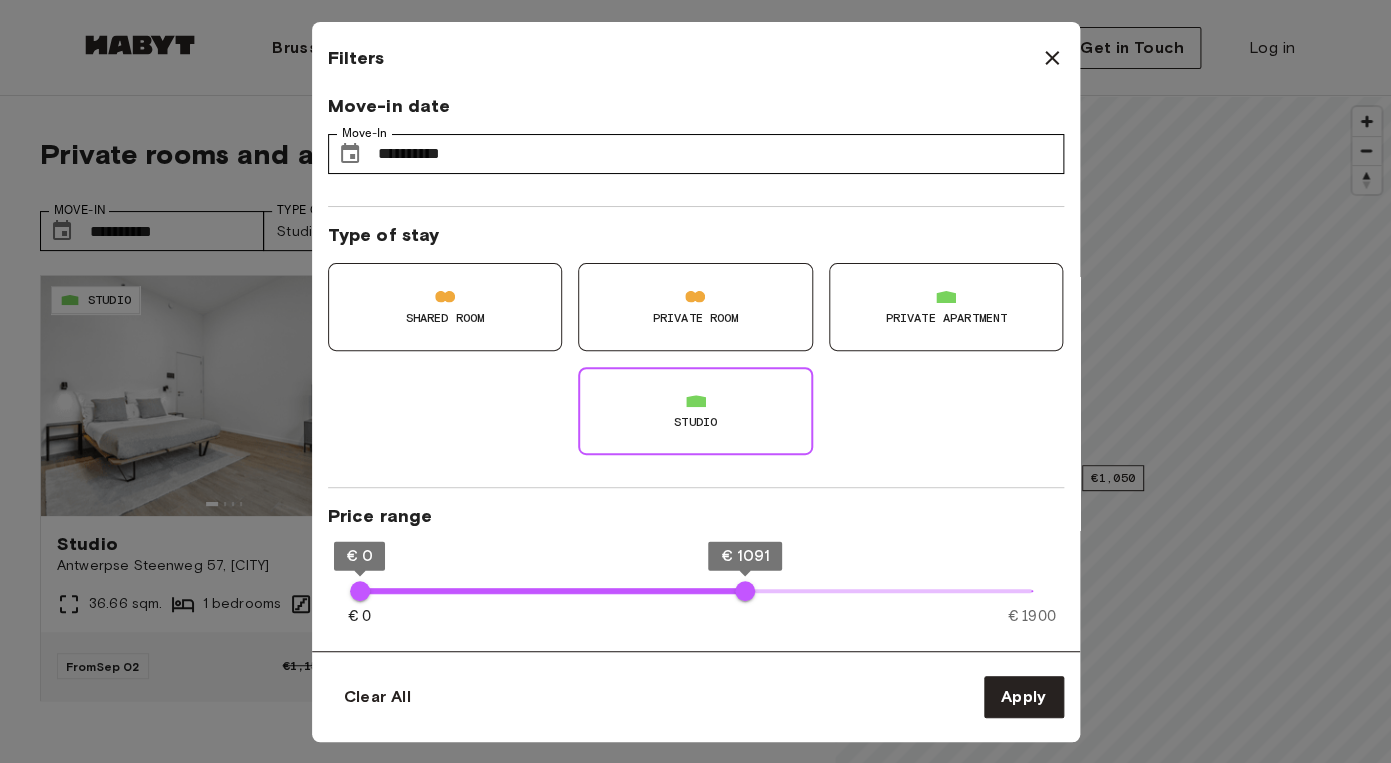 type on "**" 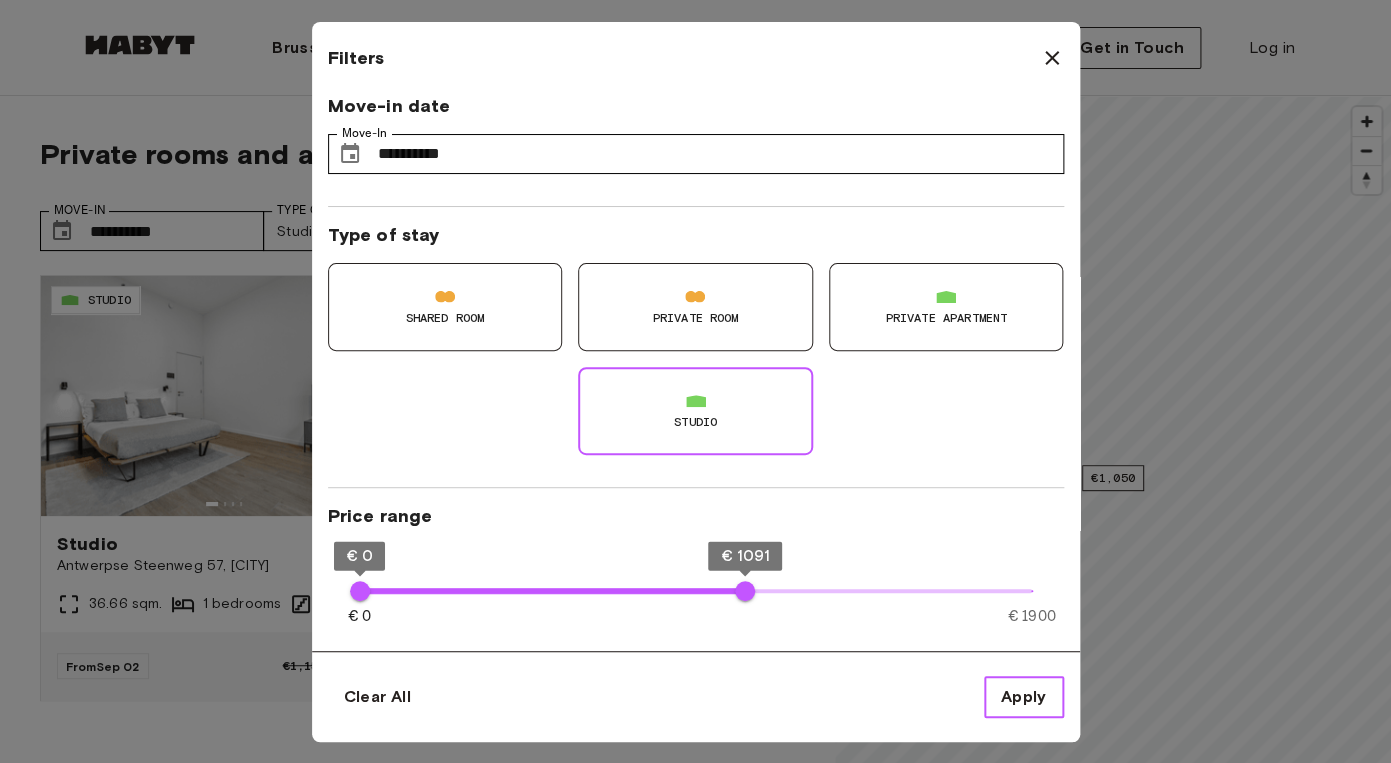 click on "Apply" at bounding box center [1024, 697] 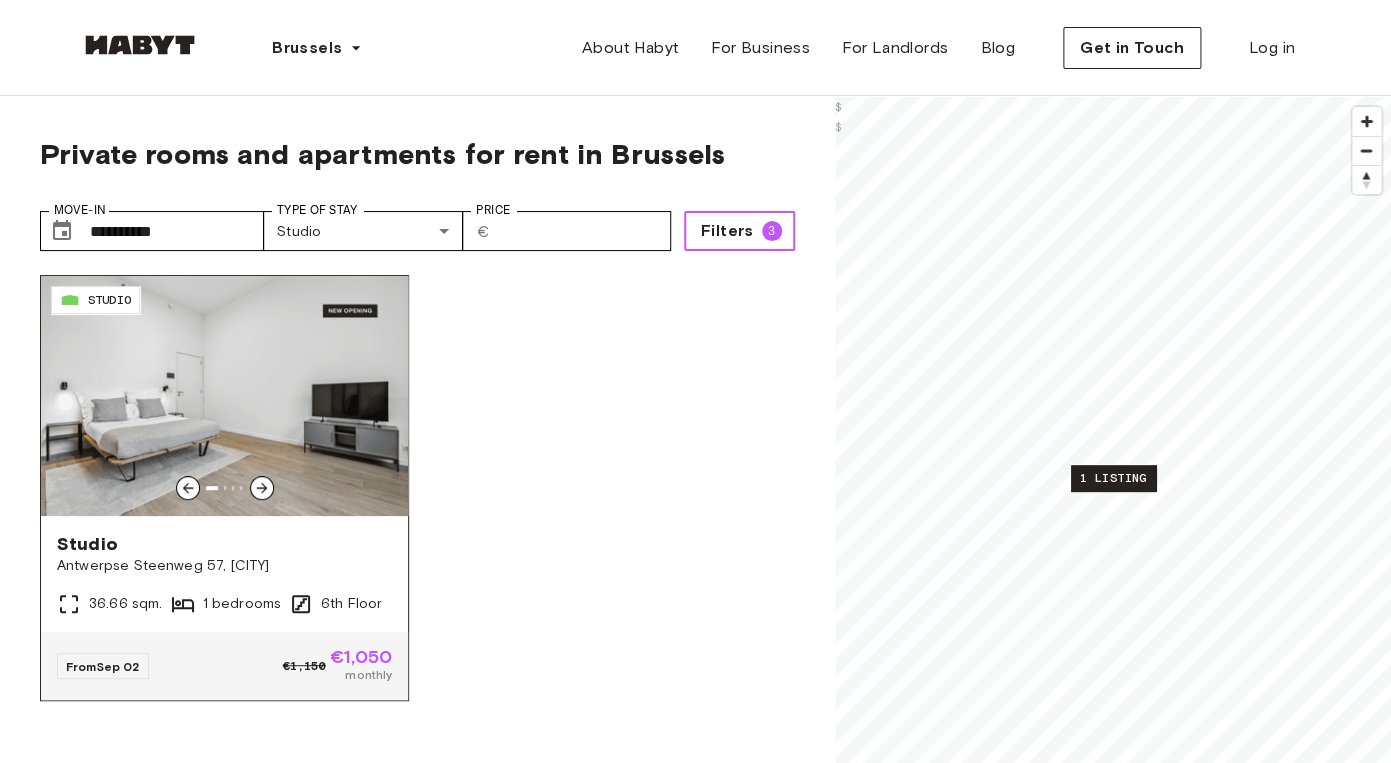 click at bounding box center (224, 396) 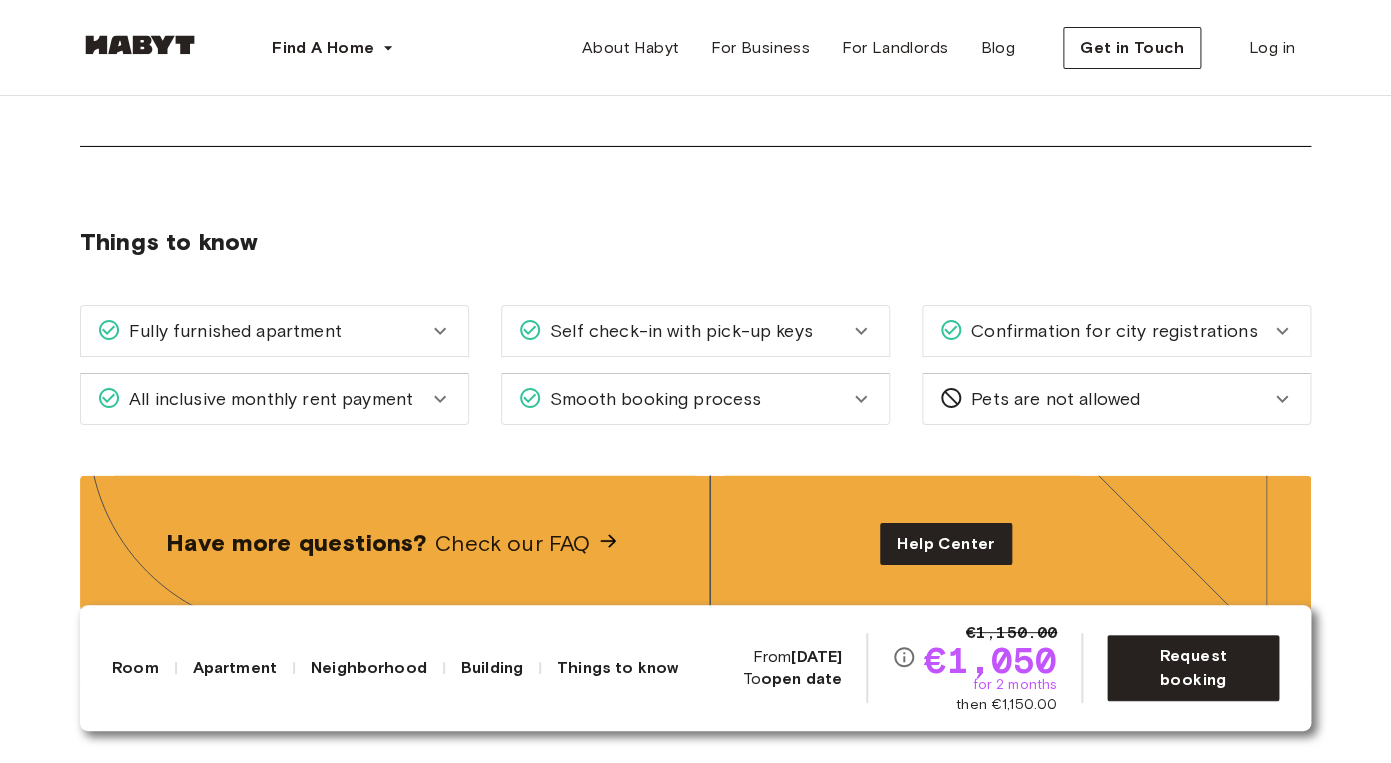 scroll, scrollTop: 2413, scrollLeft: 0, axis: vertical 